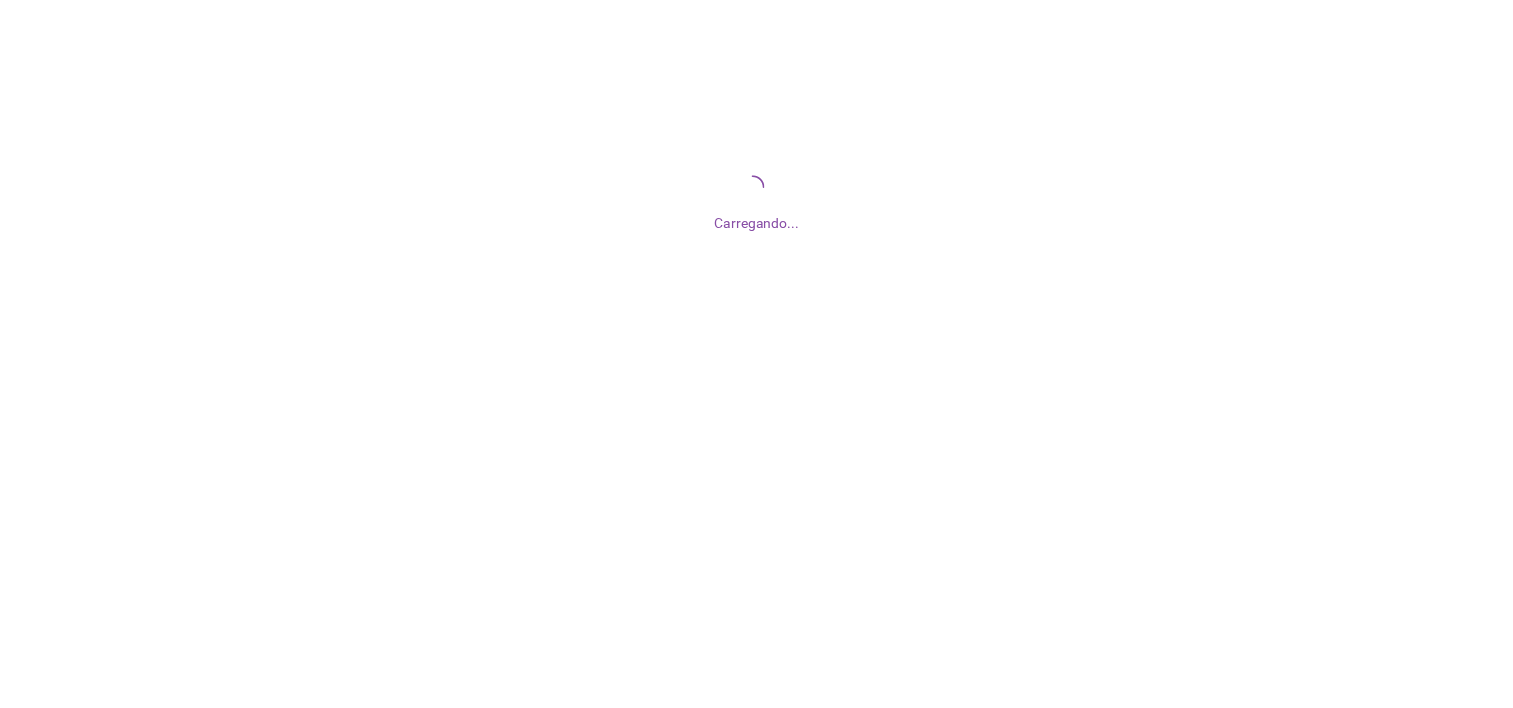 scroll, scrollTop: 0, scrollLeft: 0, axis: both 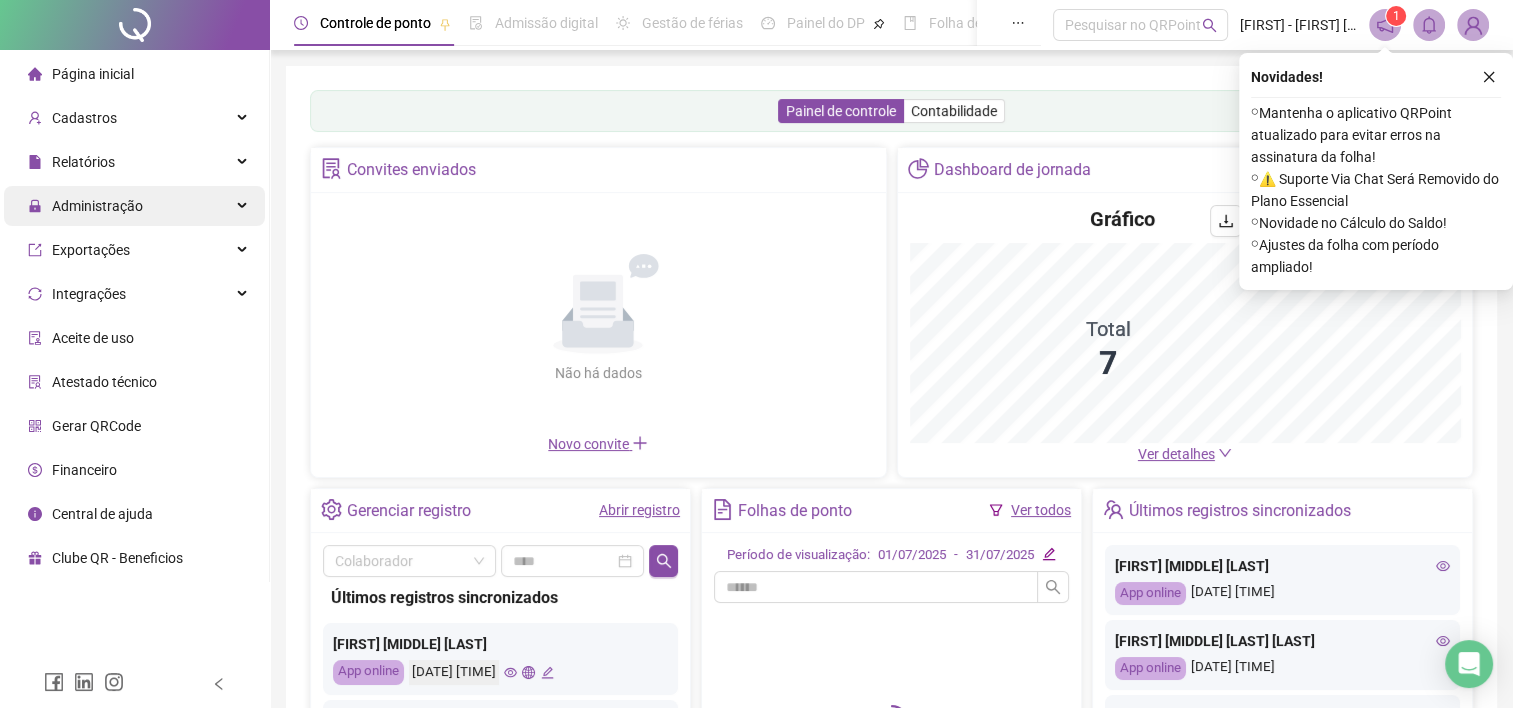 click on "Administração" at bounding box center [97, 206] 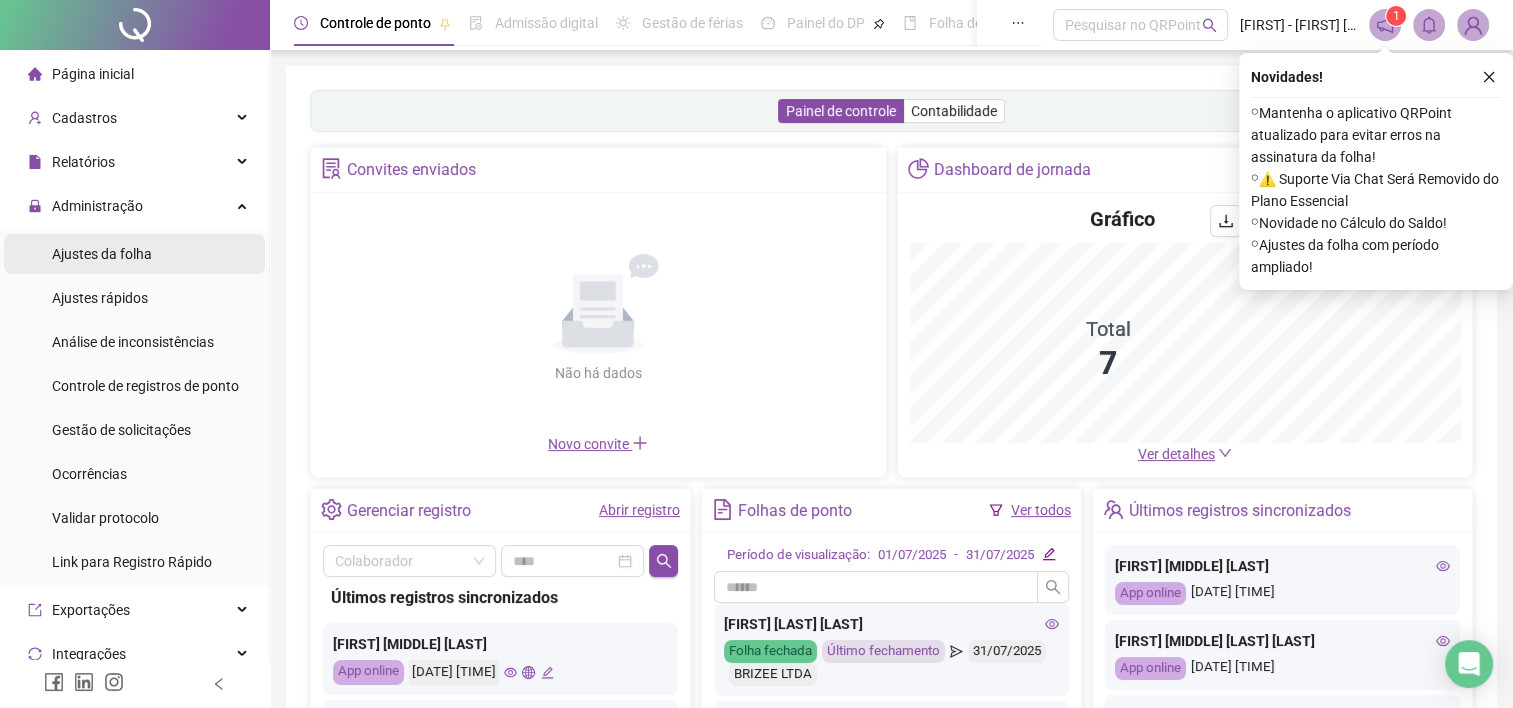 click on "Ajustes da folha" at bounding box center [102, 254] 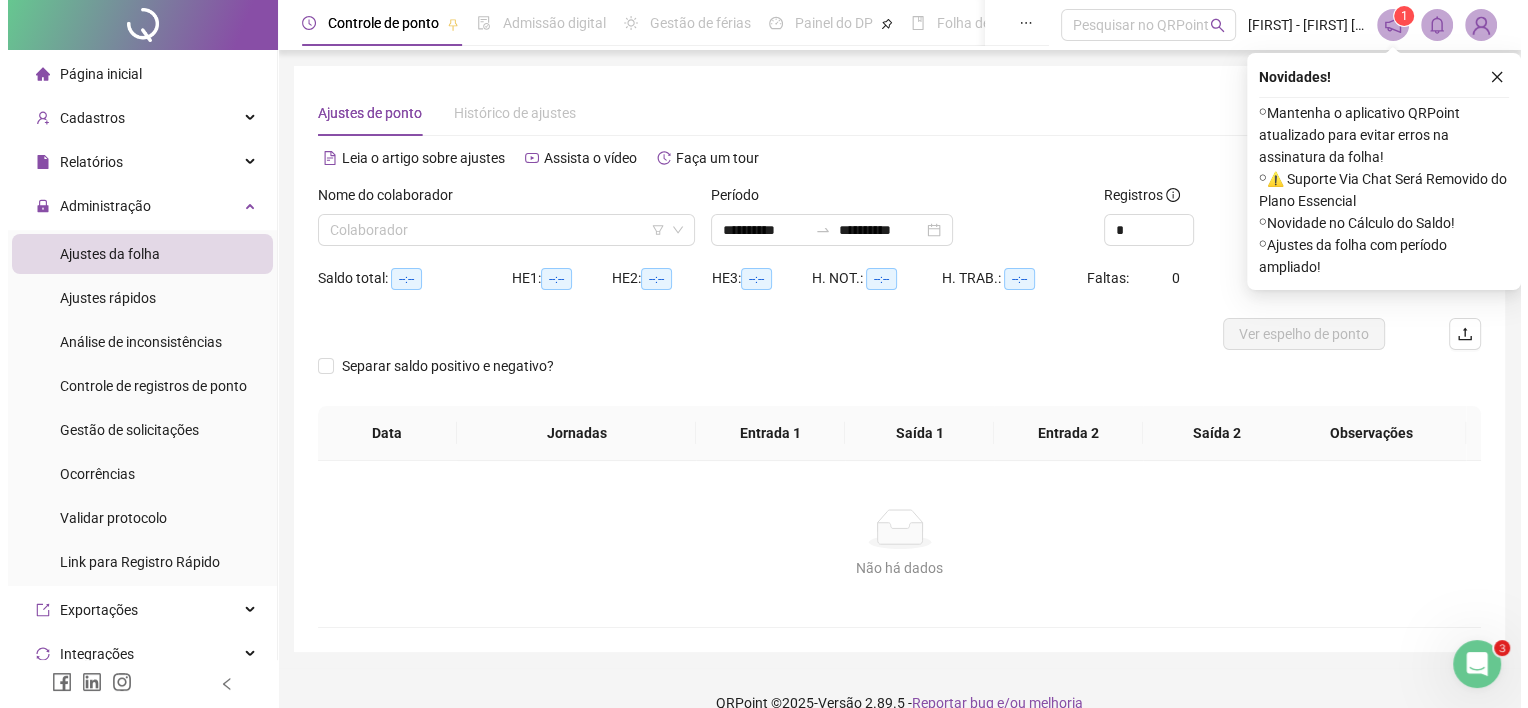 scroll, scrollTop: 0, scrollLeft: 0, axis: both 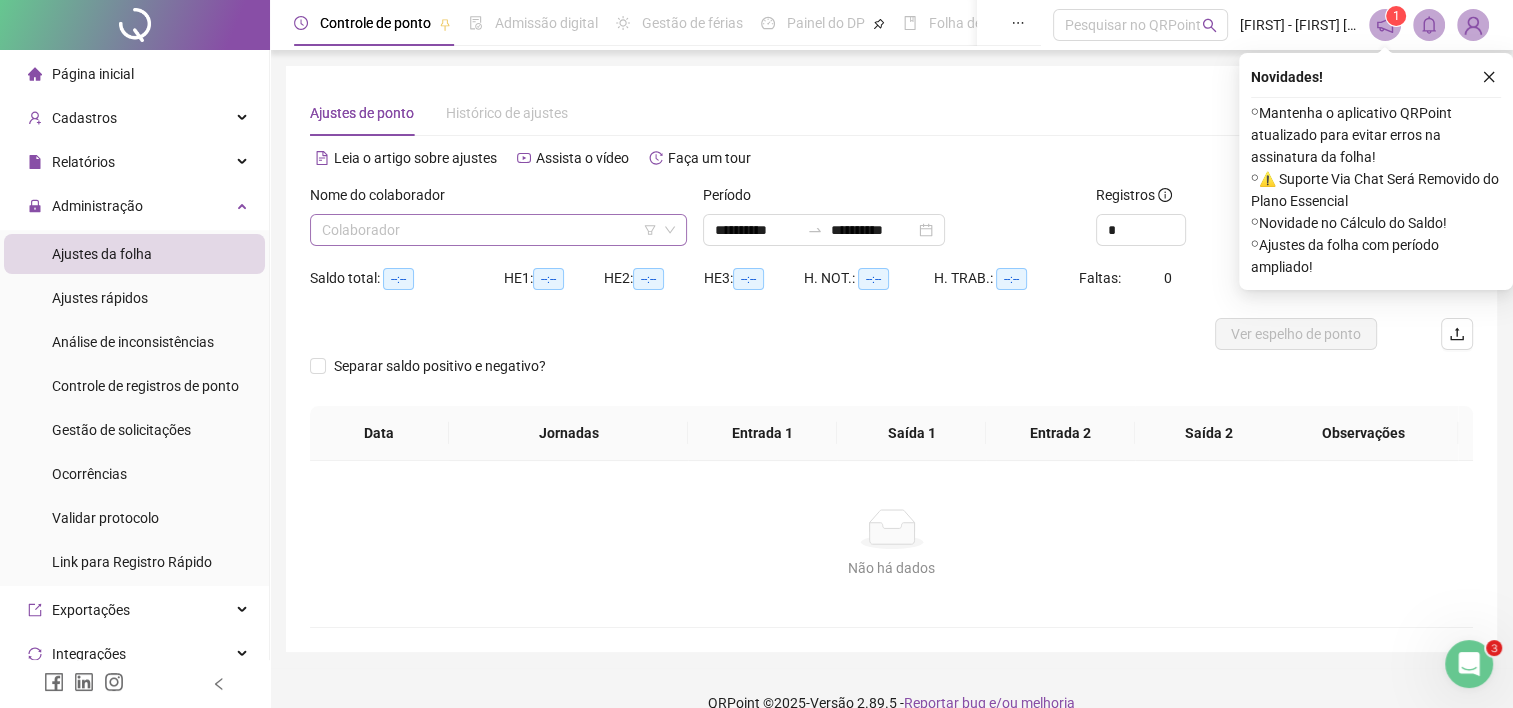 click at bounding box center (489, 230) 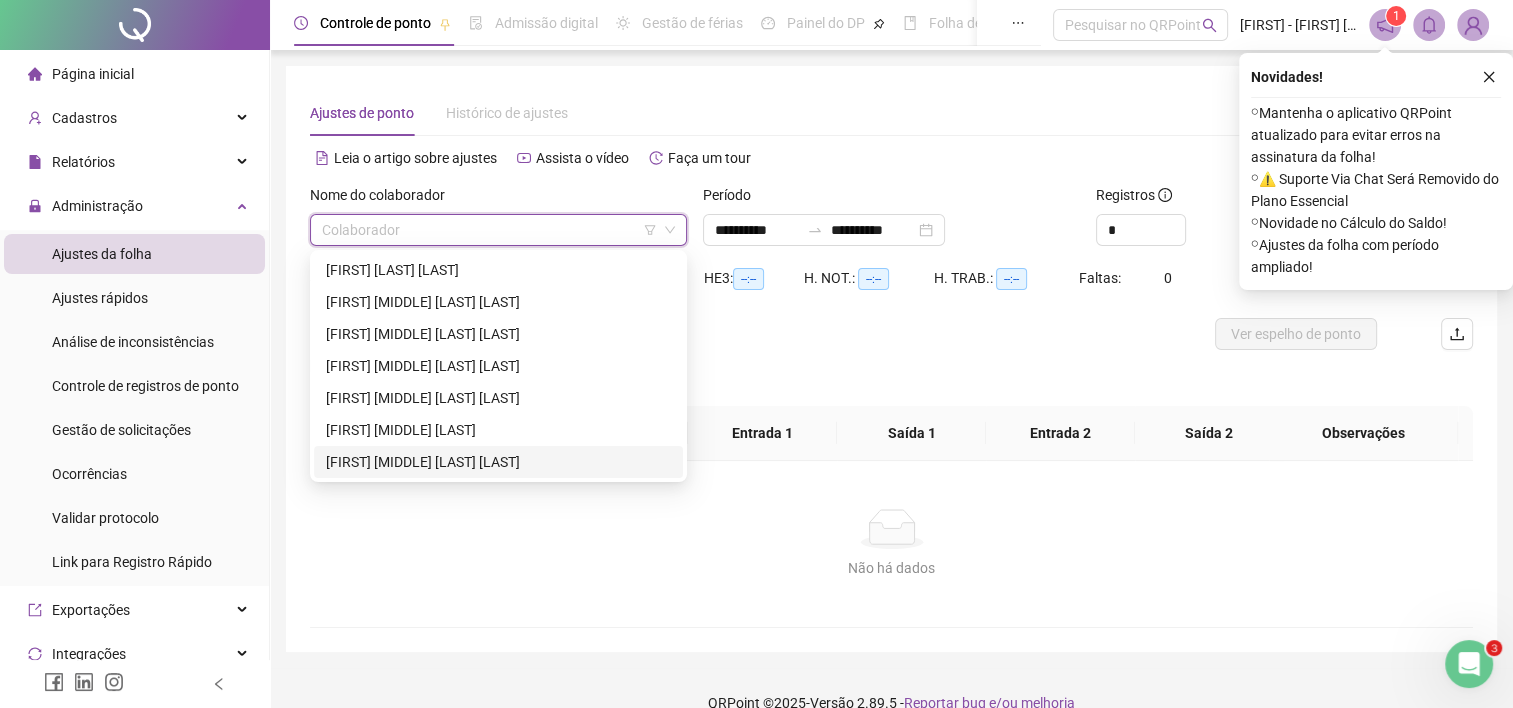 drag, startPoint x: 467, startPoint y: 459, endPoint x: 715, endPoint y: 310, distance: 289.31818 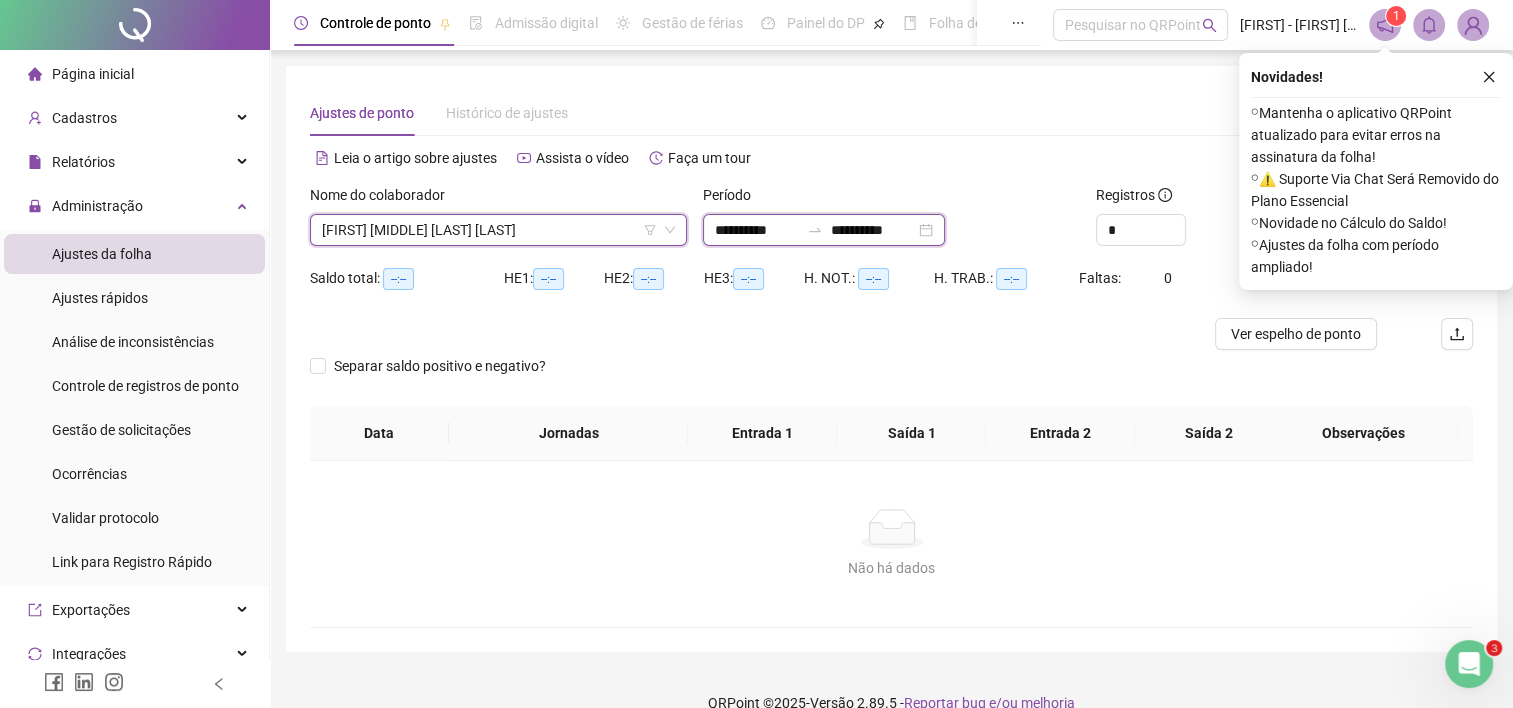 click on "**********" at bounding box center (757, 230) 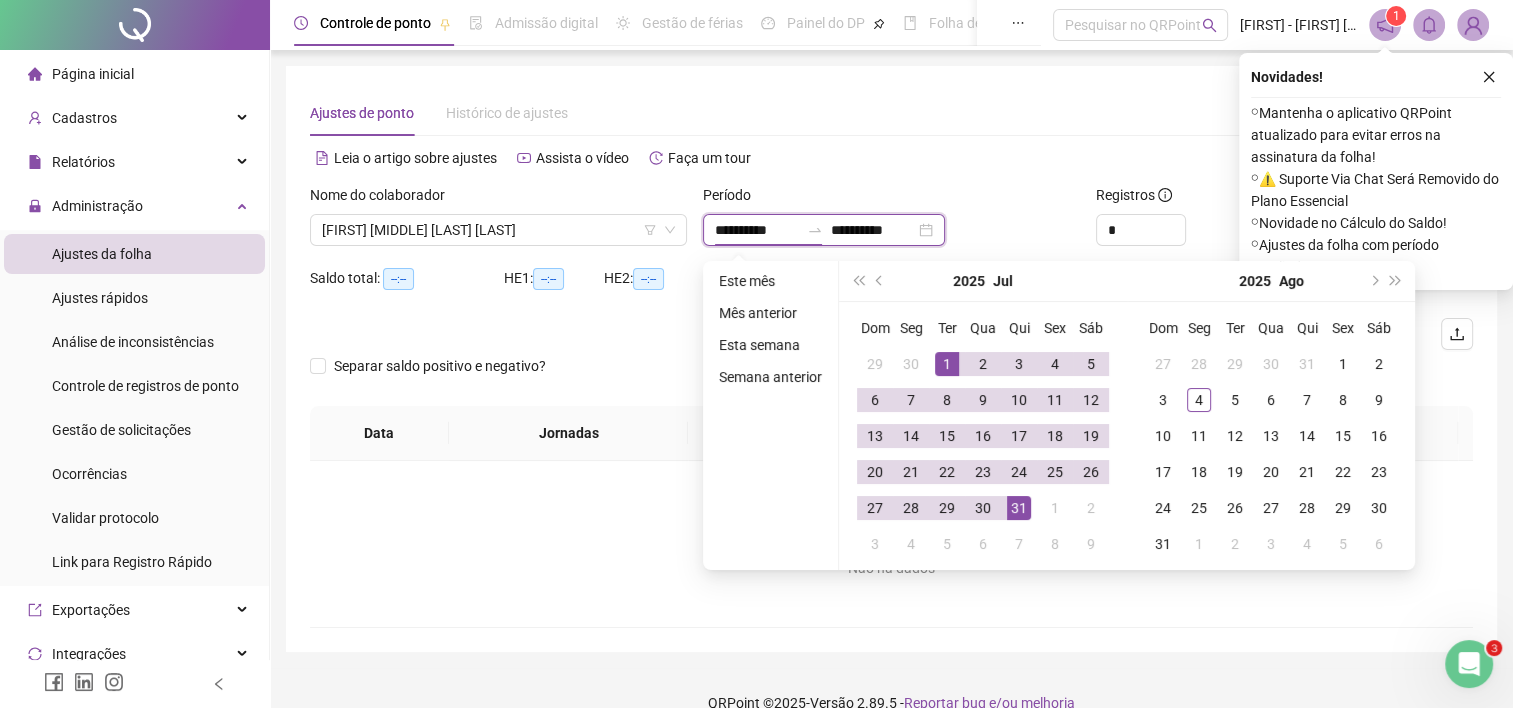 click on "**********" at bounding box center [757, 230] 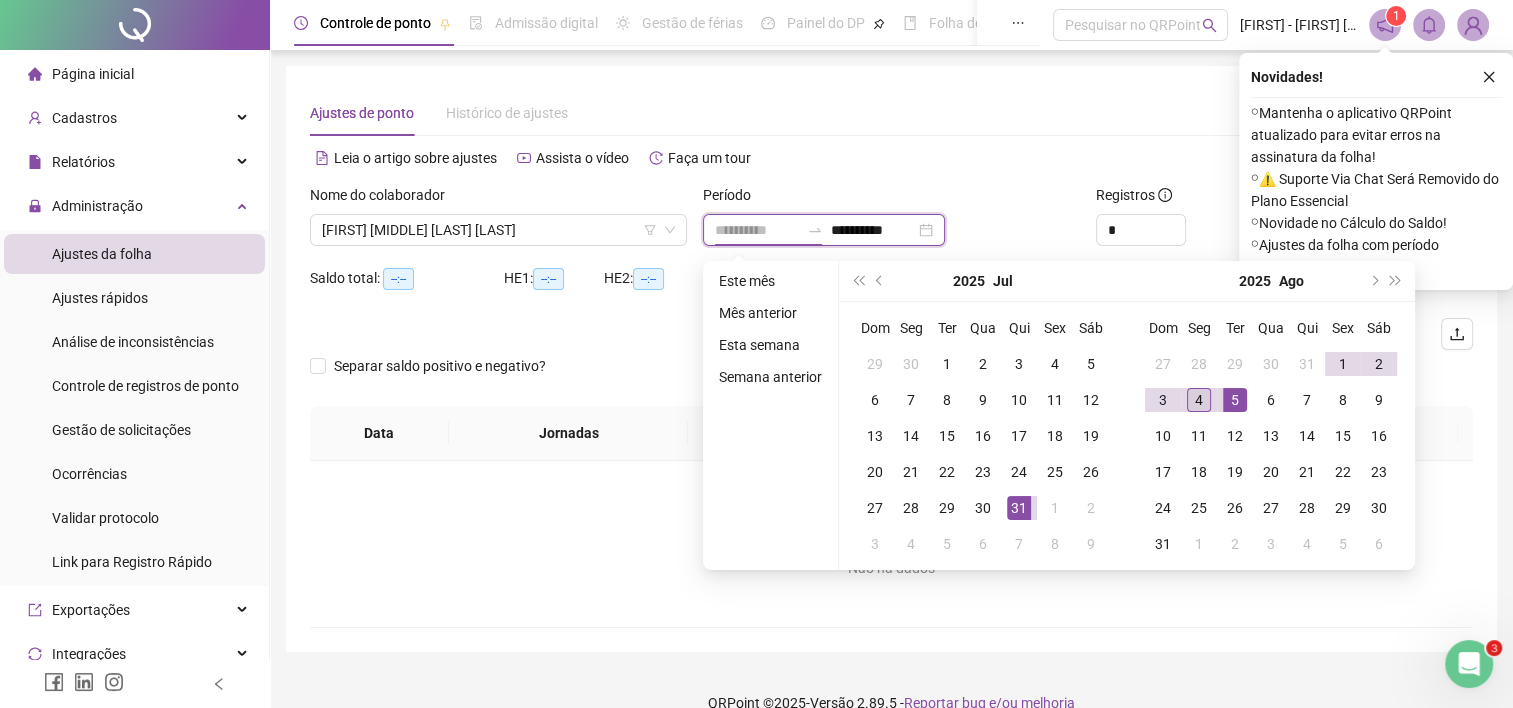 type on "**********" 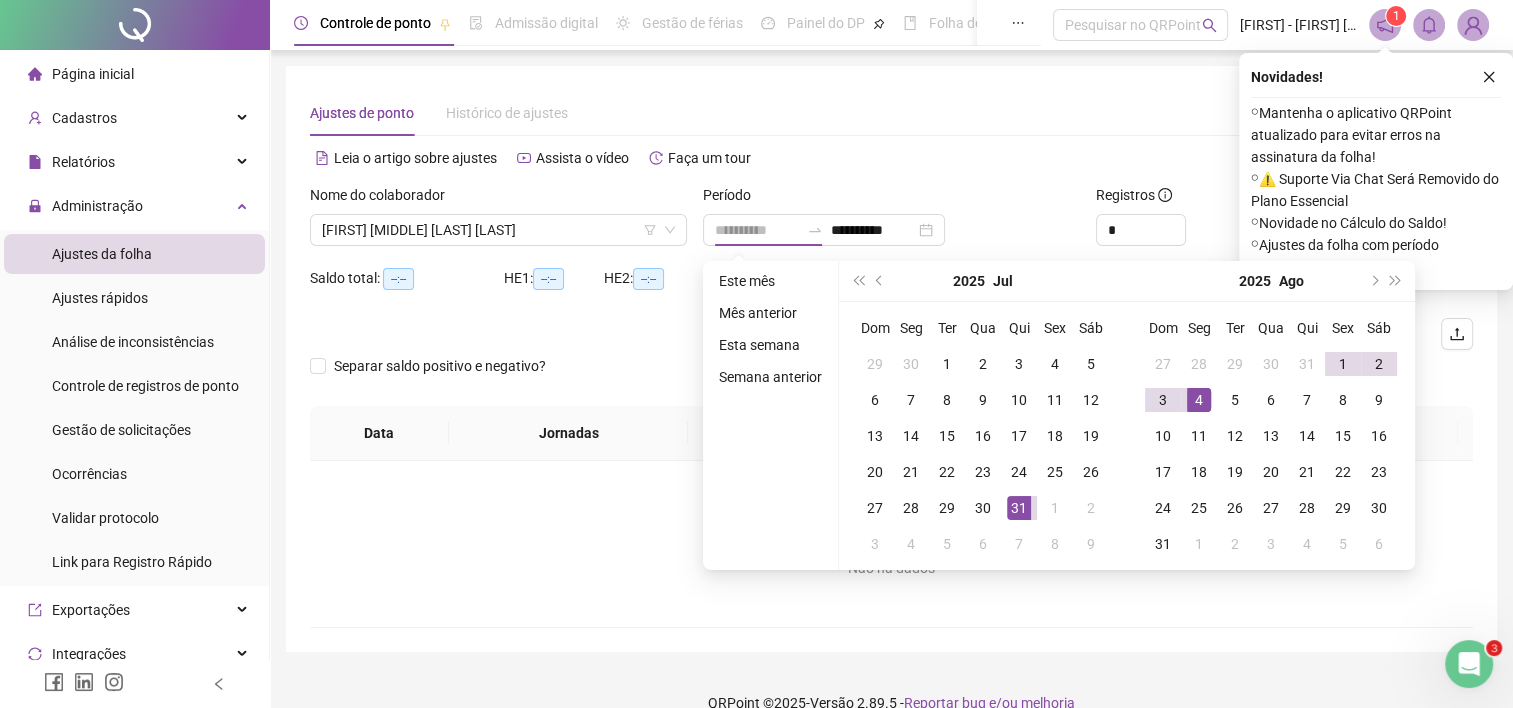 click on "4" at bounding box center (1199, 400) 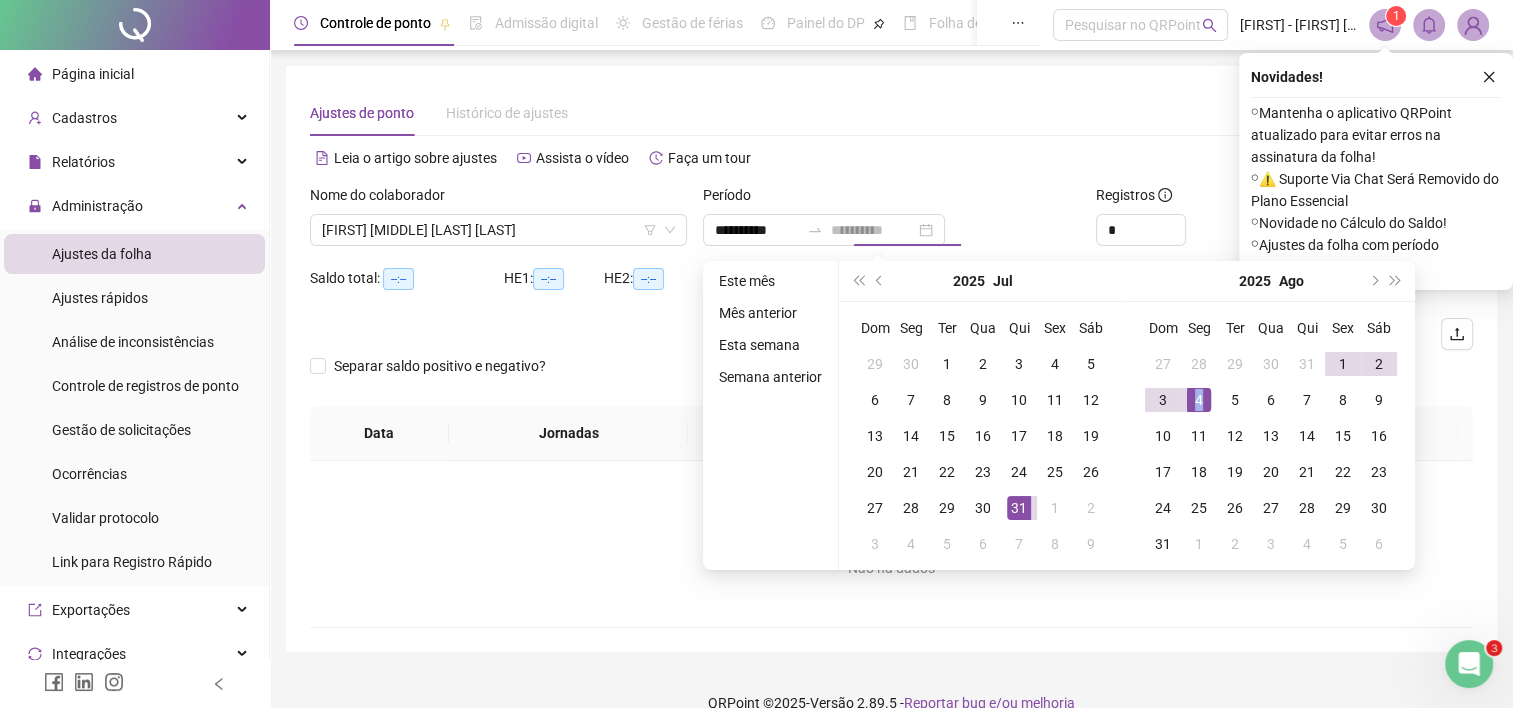 click on "4" at bounding box center (1199, 400) 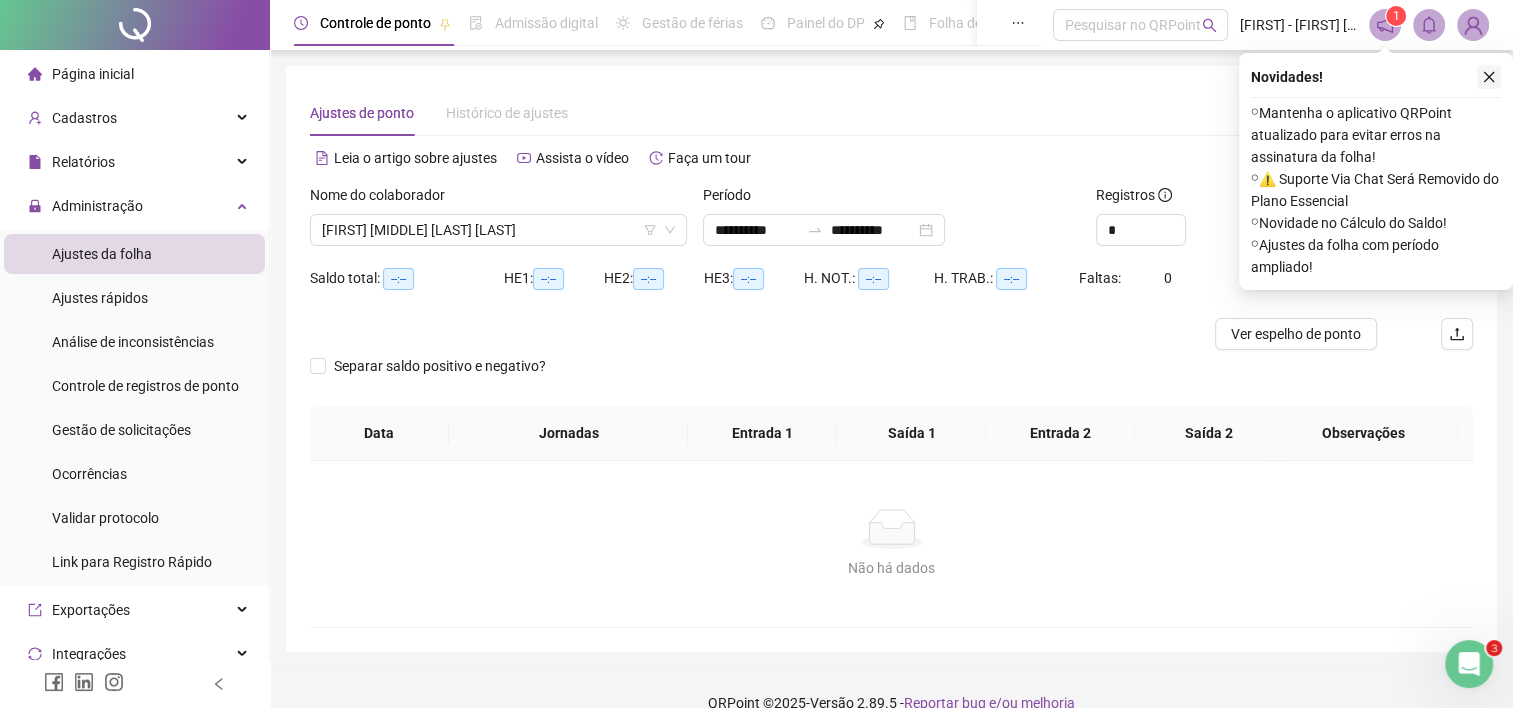 click 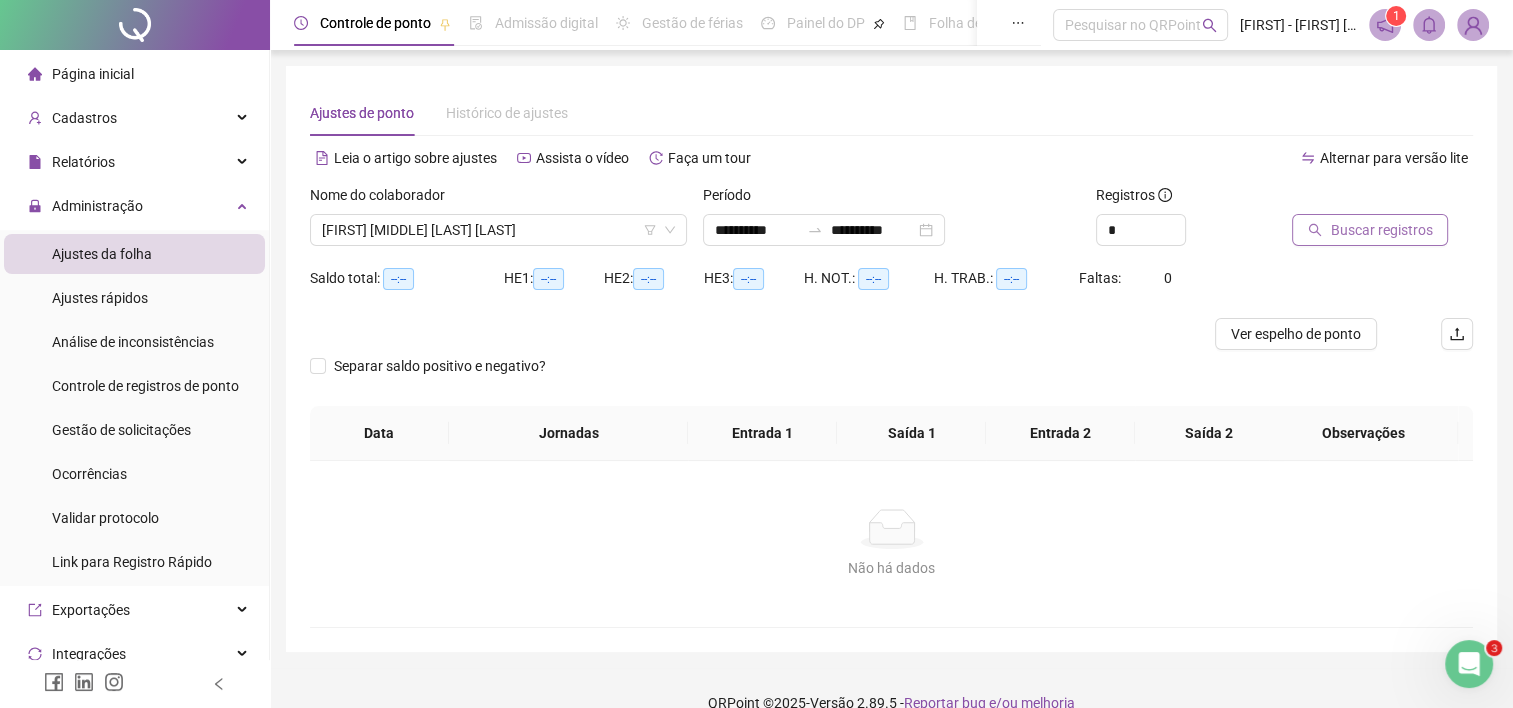 click on "Buscar registros" at bounding box center (1381, 230) 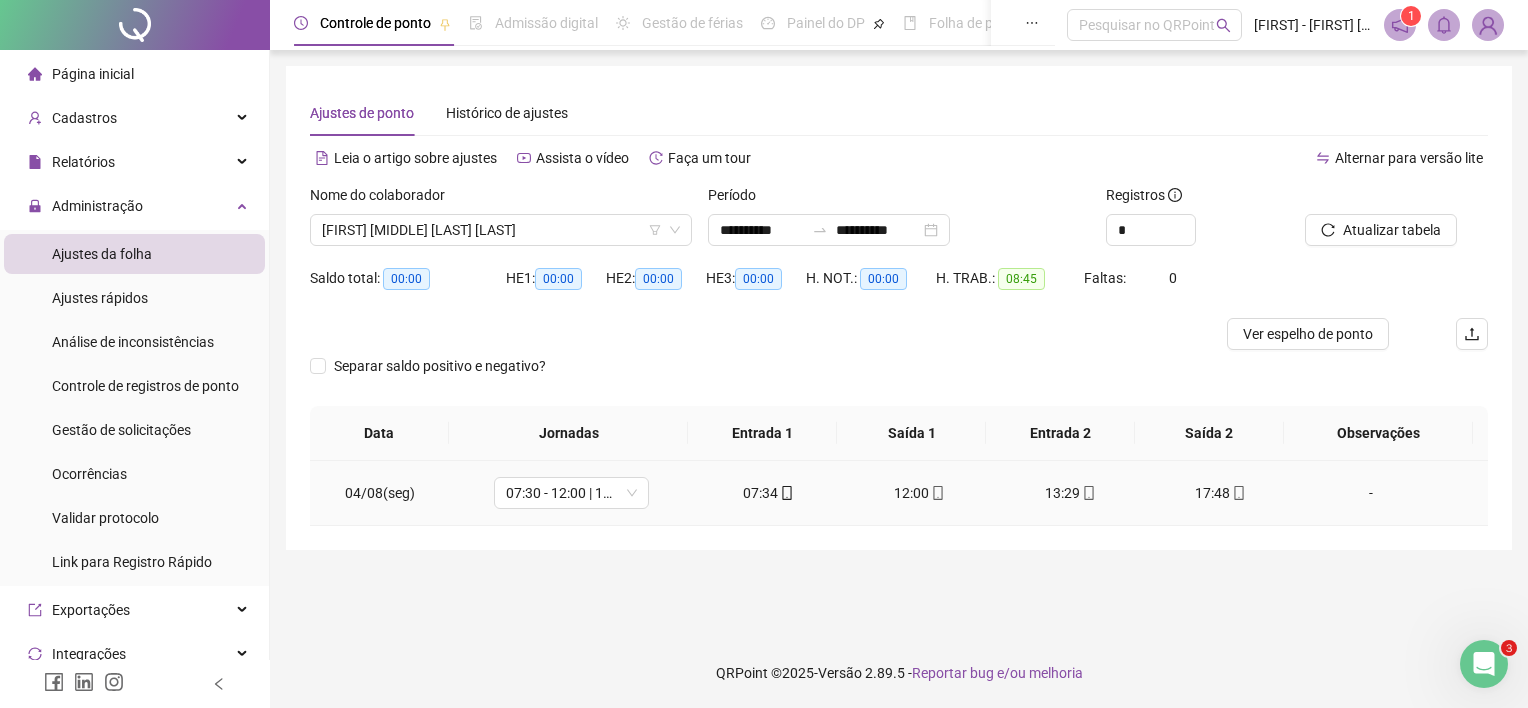 click on "-" at bounding box center [1371, 493] 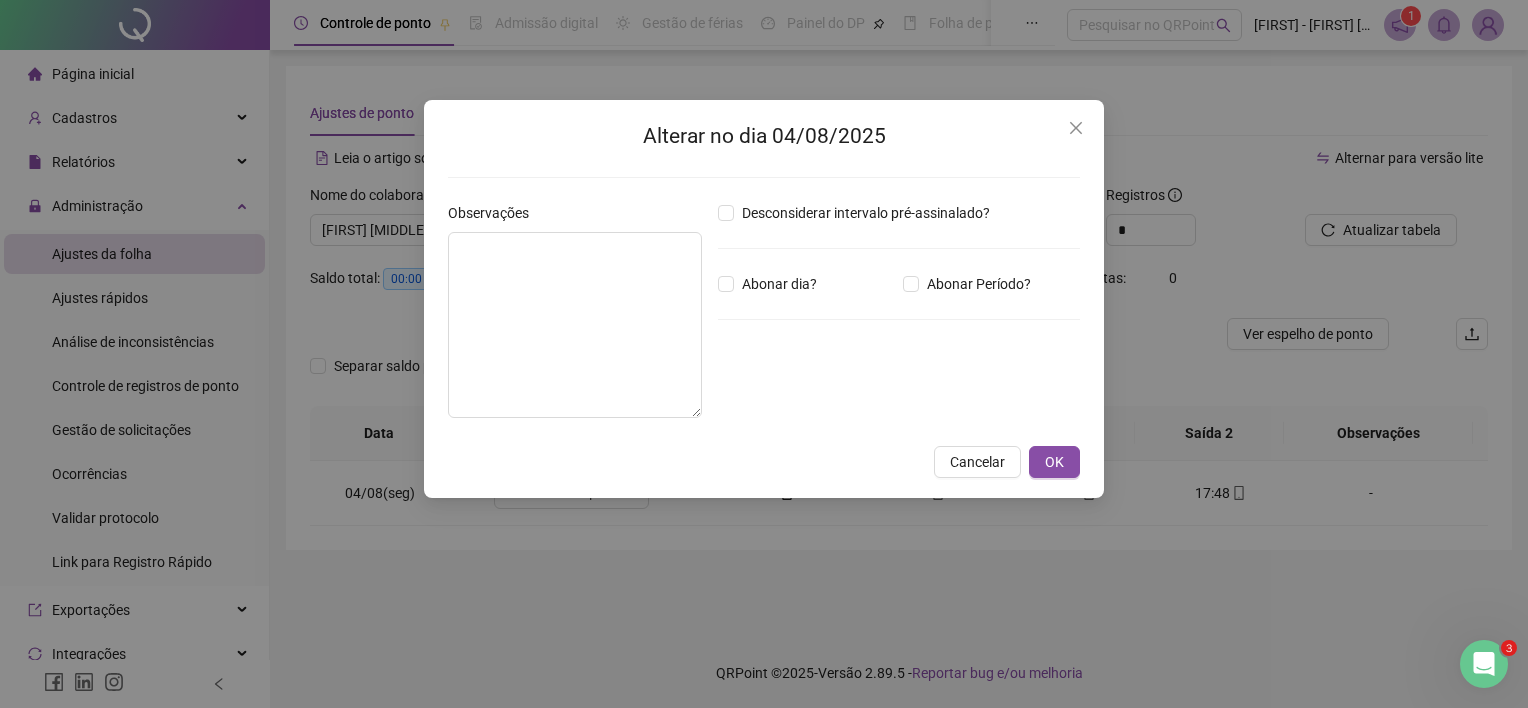 drag, startPoint x: 1079, startPoint y: 118, endPoint x: 1094, endPoint y: 190, distance: 73.545906 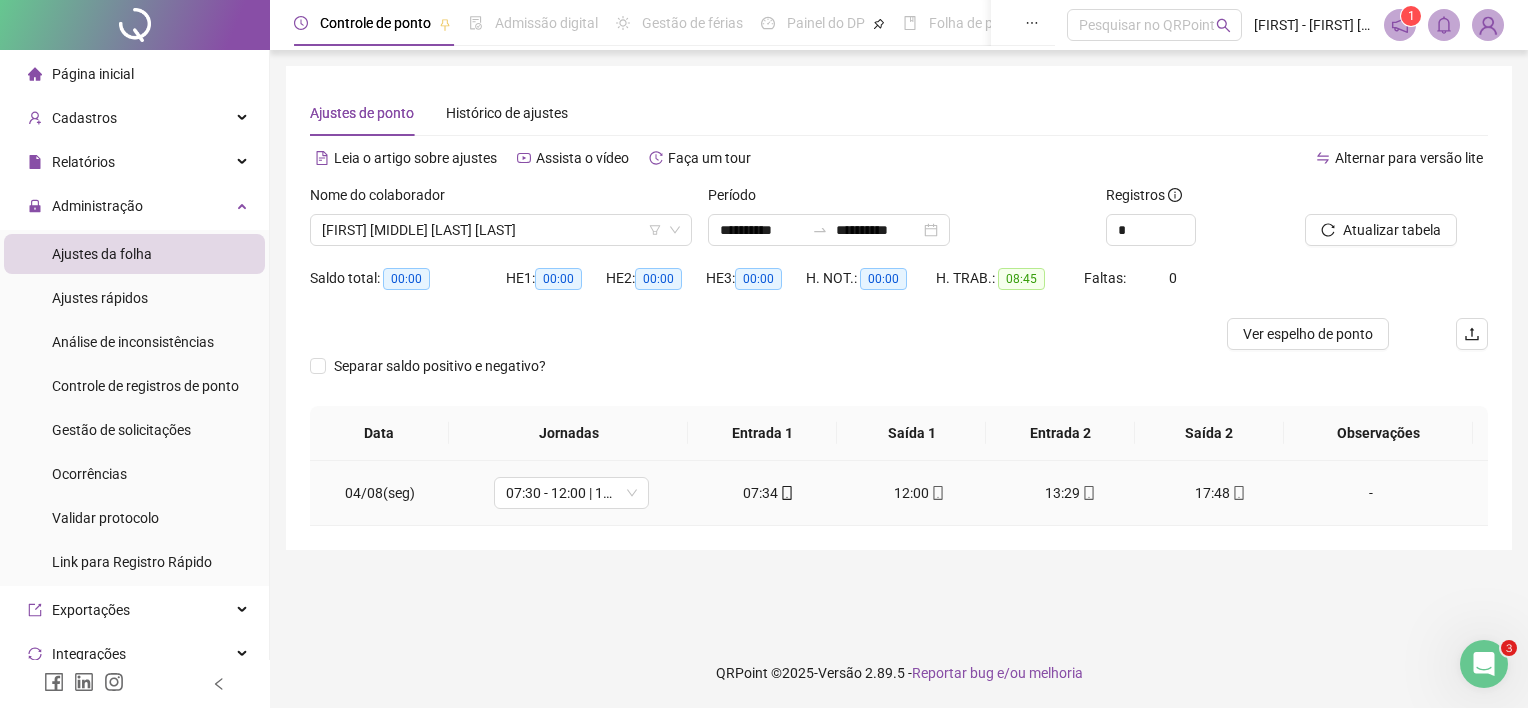 drag, startPoint x: 1219, startPoint y: 475, endPoint x: 1204, endPoint y: 476, distance: 15.033297 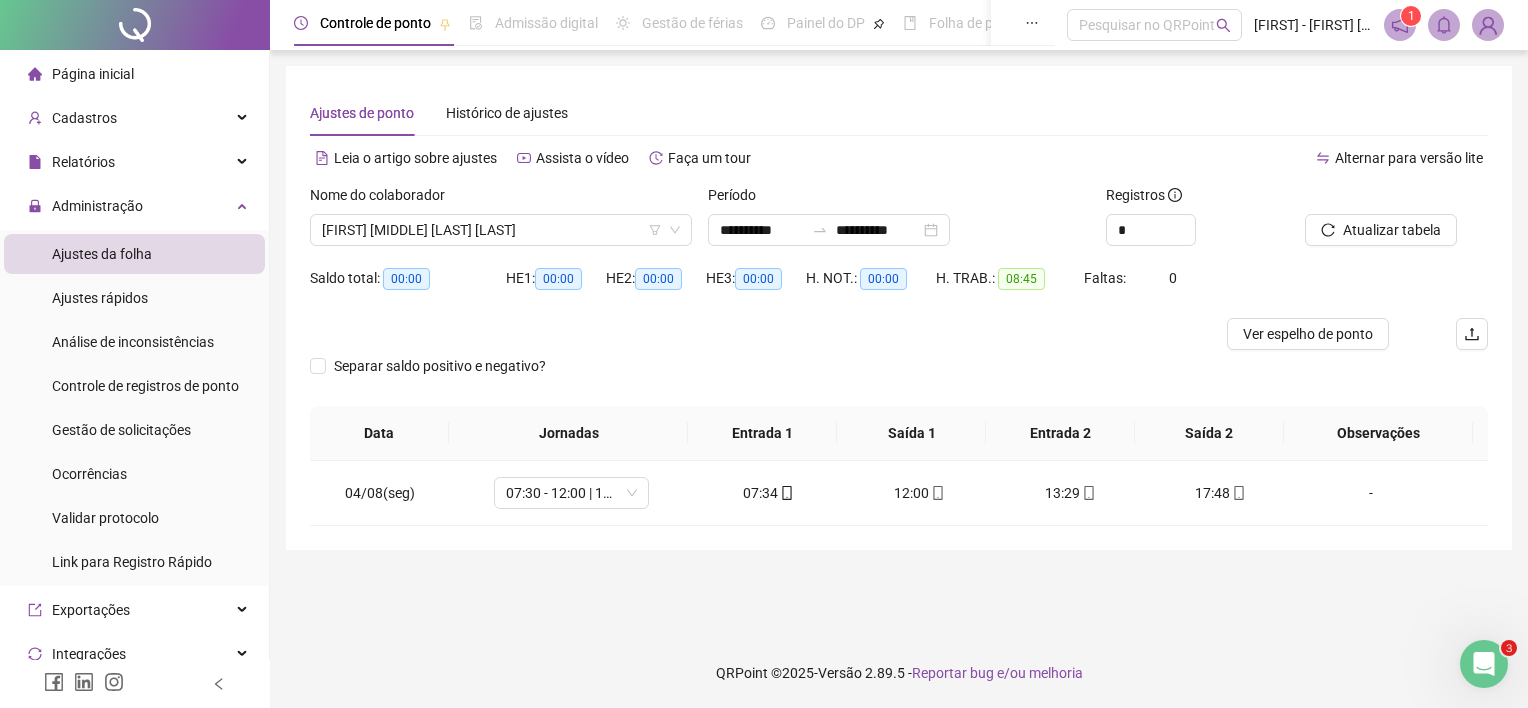 type on "**********" 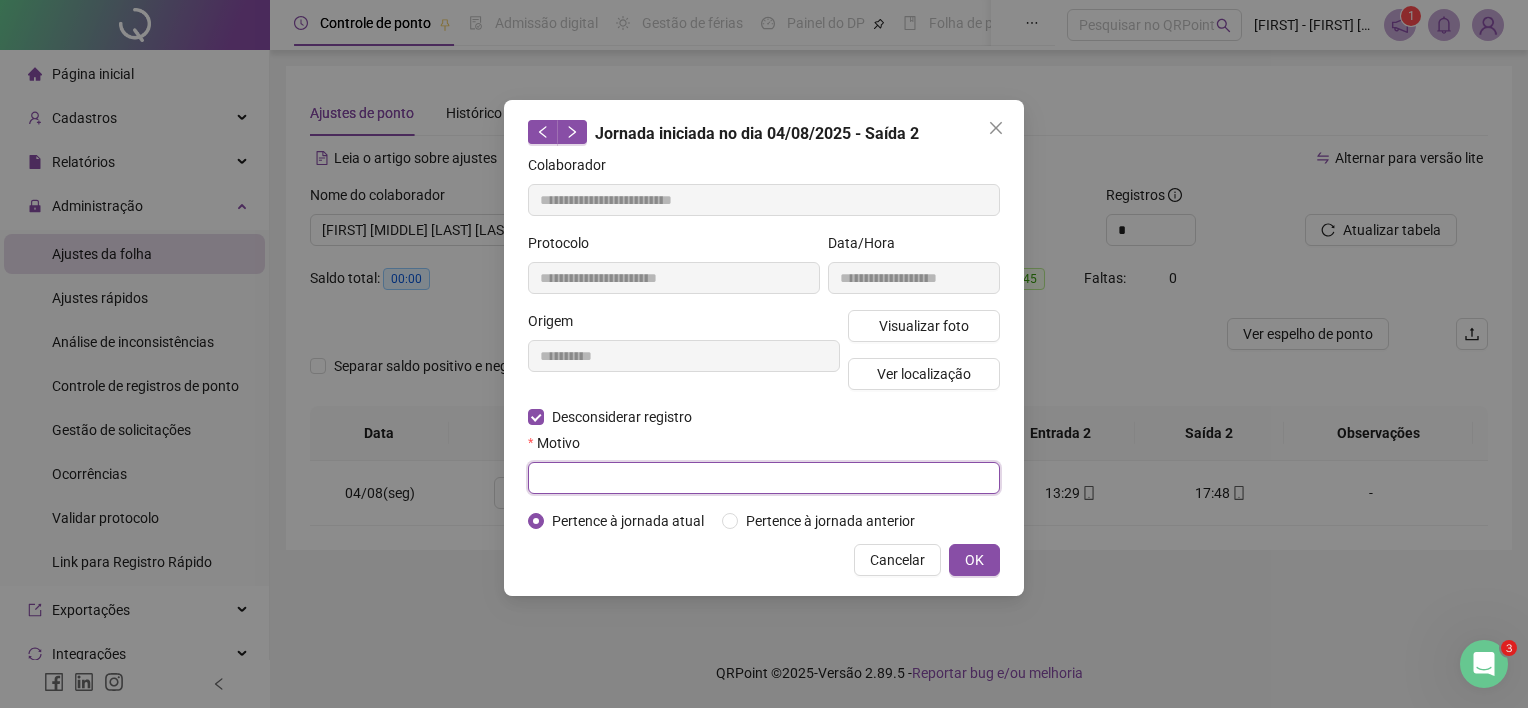 click at bounding box center [764, 478] 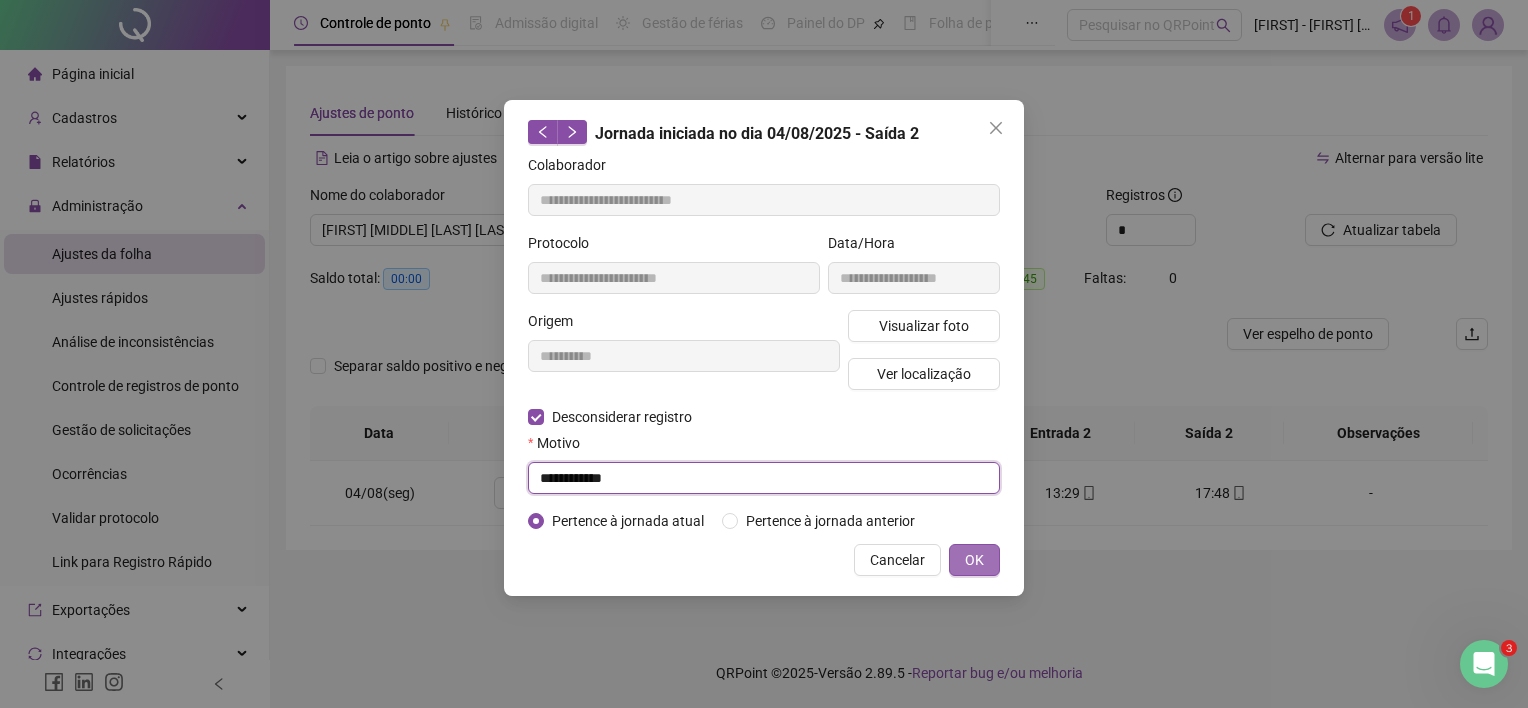 type on "**********" 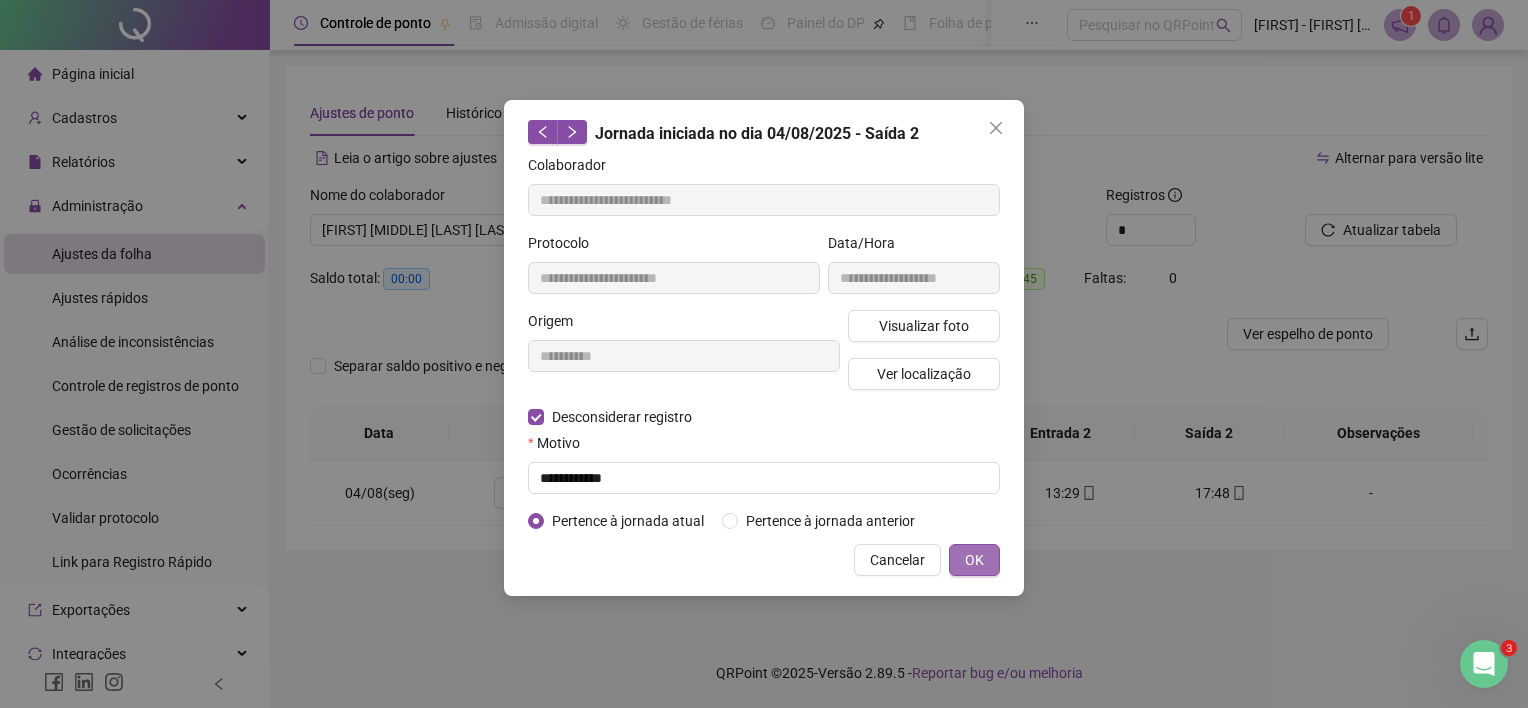 click on "OK" at bounding box center [974, 560] 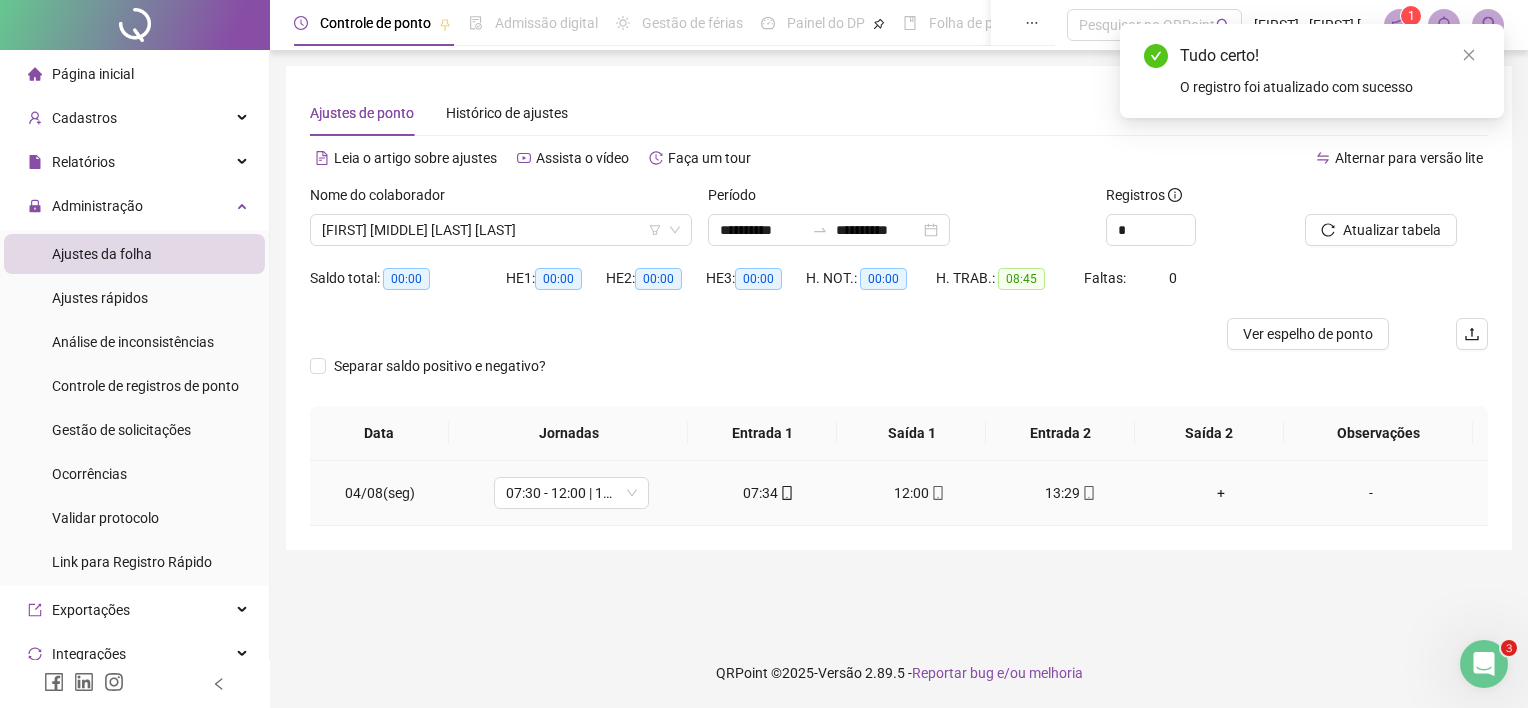 click on "+" at bounding box center [1221, 493] 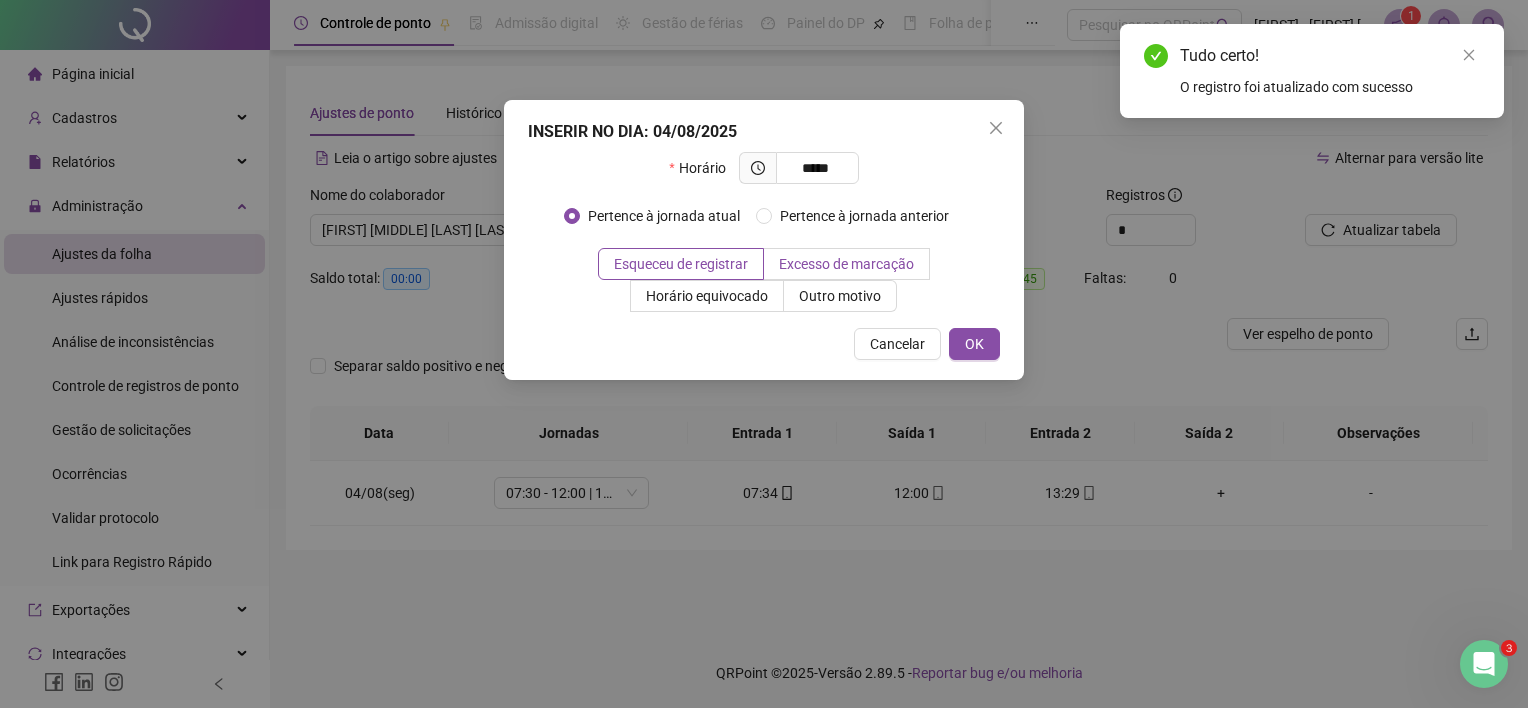type on "*****" 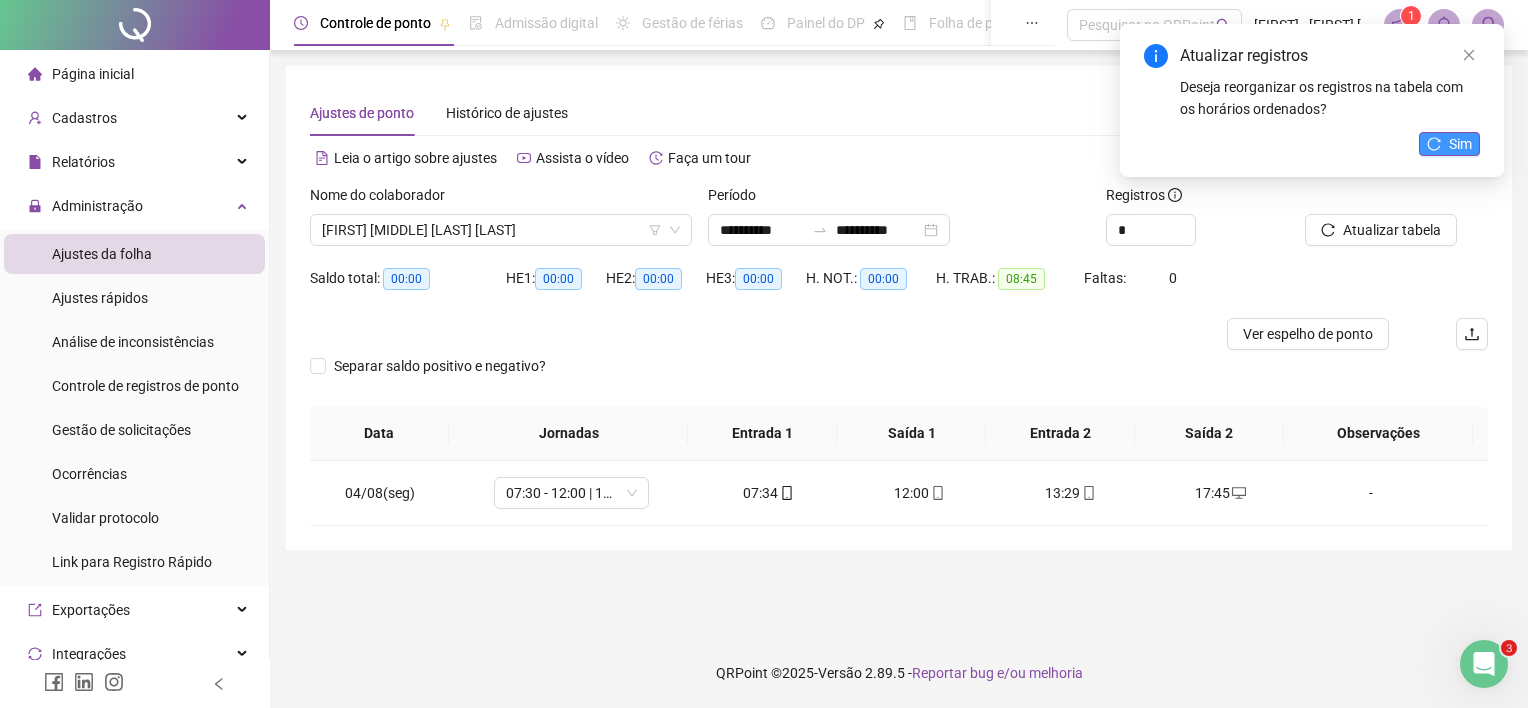 click on "Sim" at bounding box center [1449, 144] 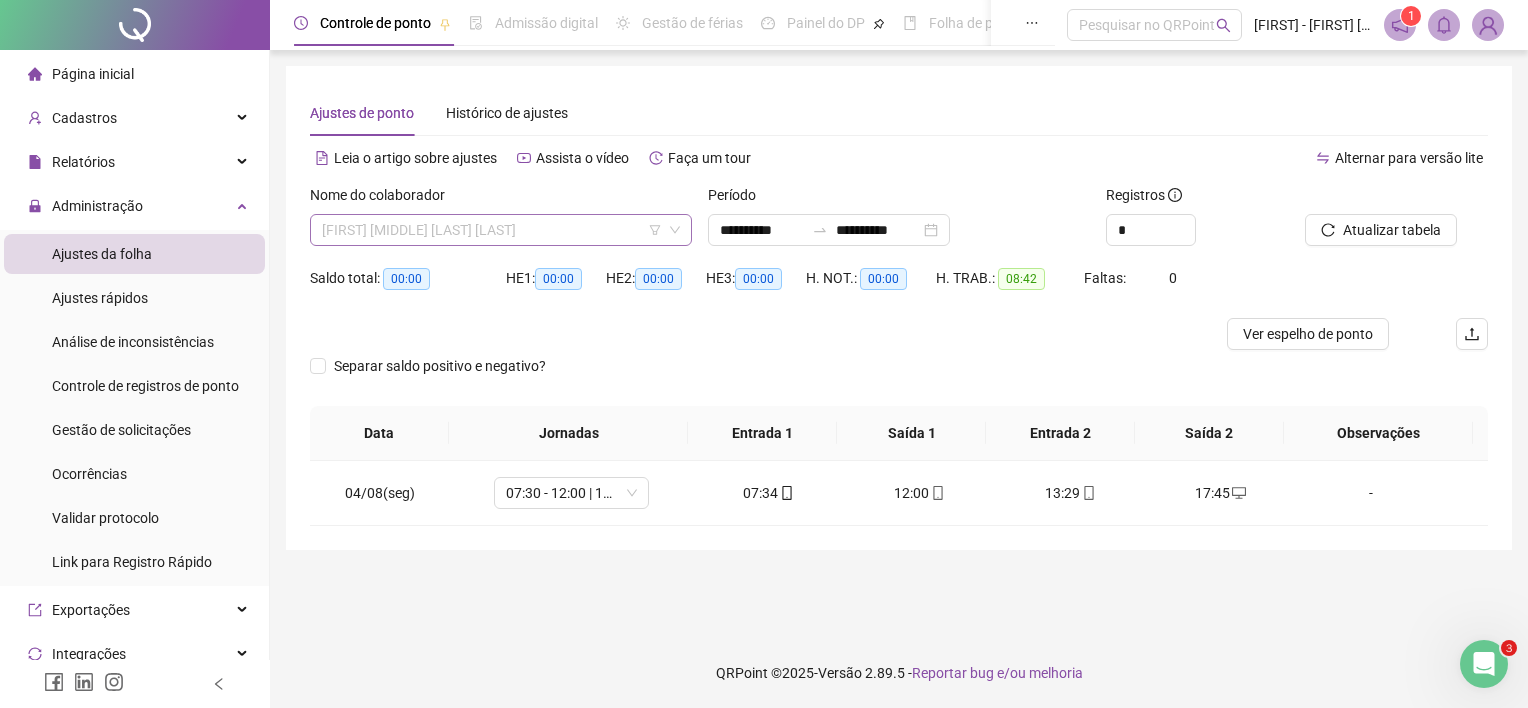 click on "[FIRST] [MIDDLE] [LAST] [LAST]" at bounding box center [501, 230] 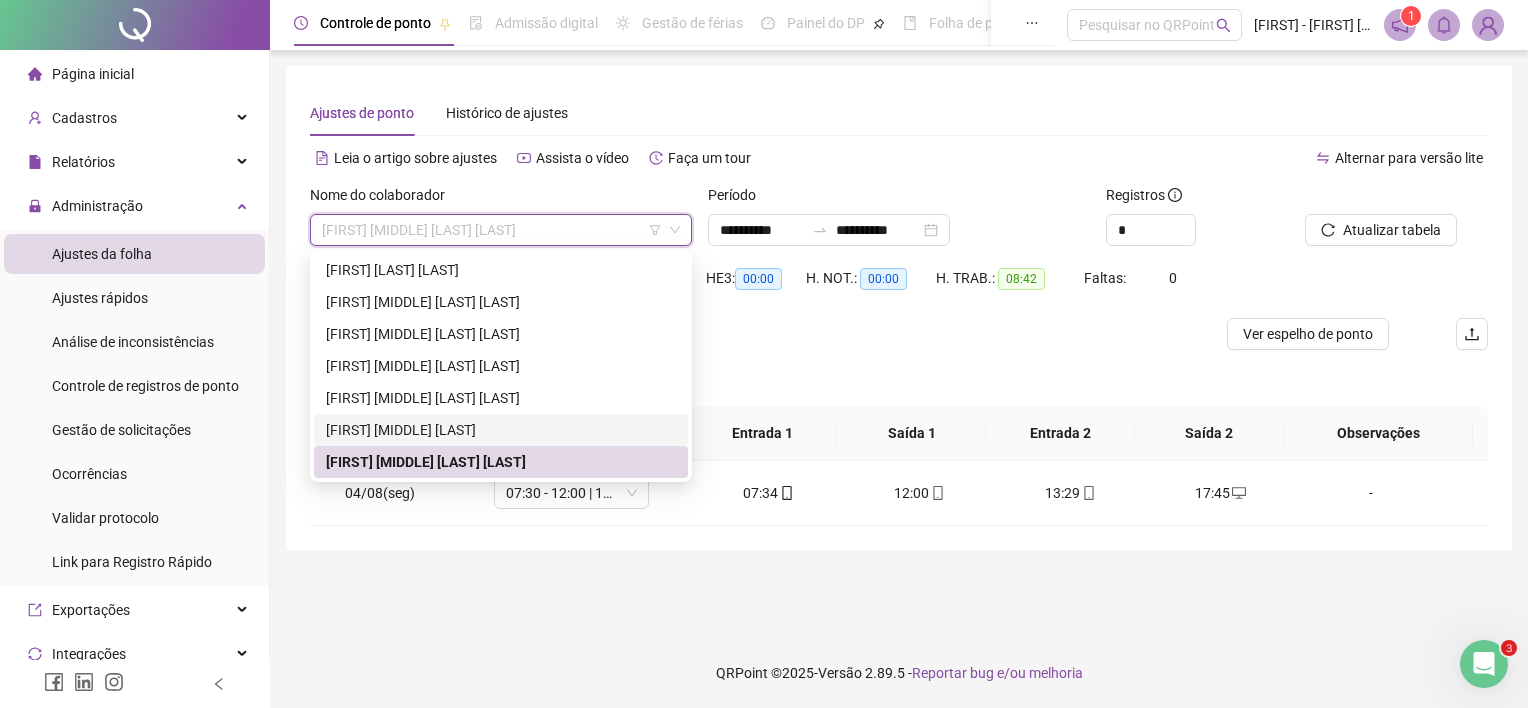 click on "[FIRST] [MIDDLE] [LAST]" at bounding box center [501, 430] 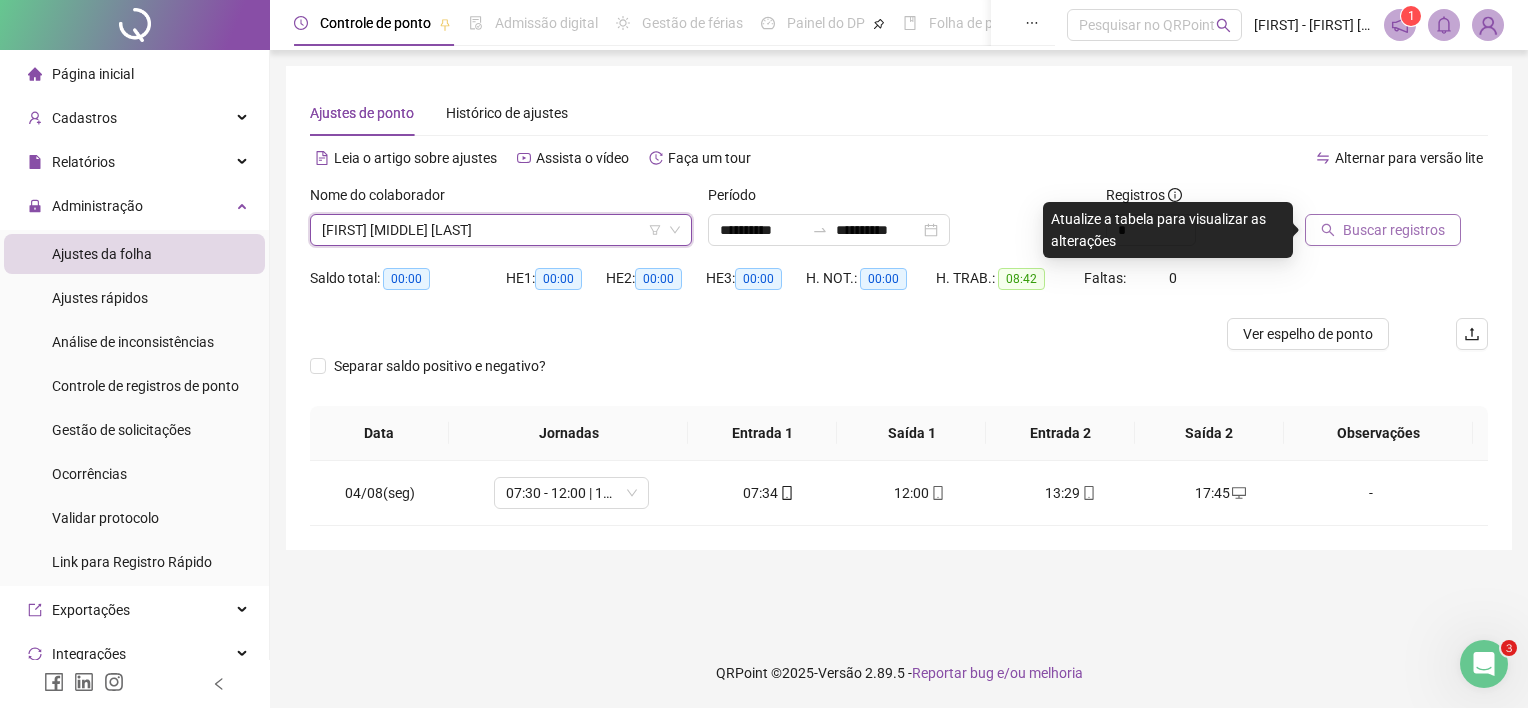click on "Buscar registros" at bounding box center (1383, 230) 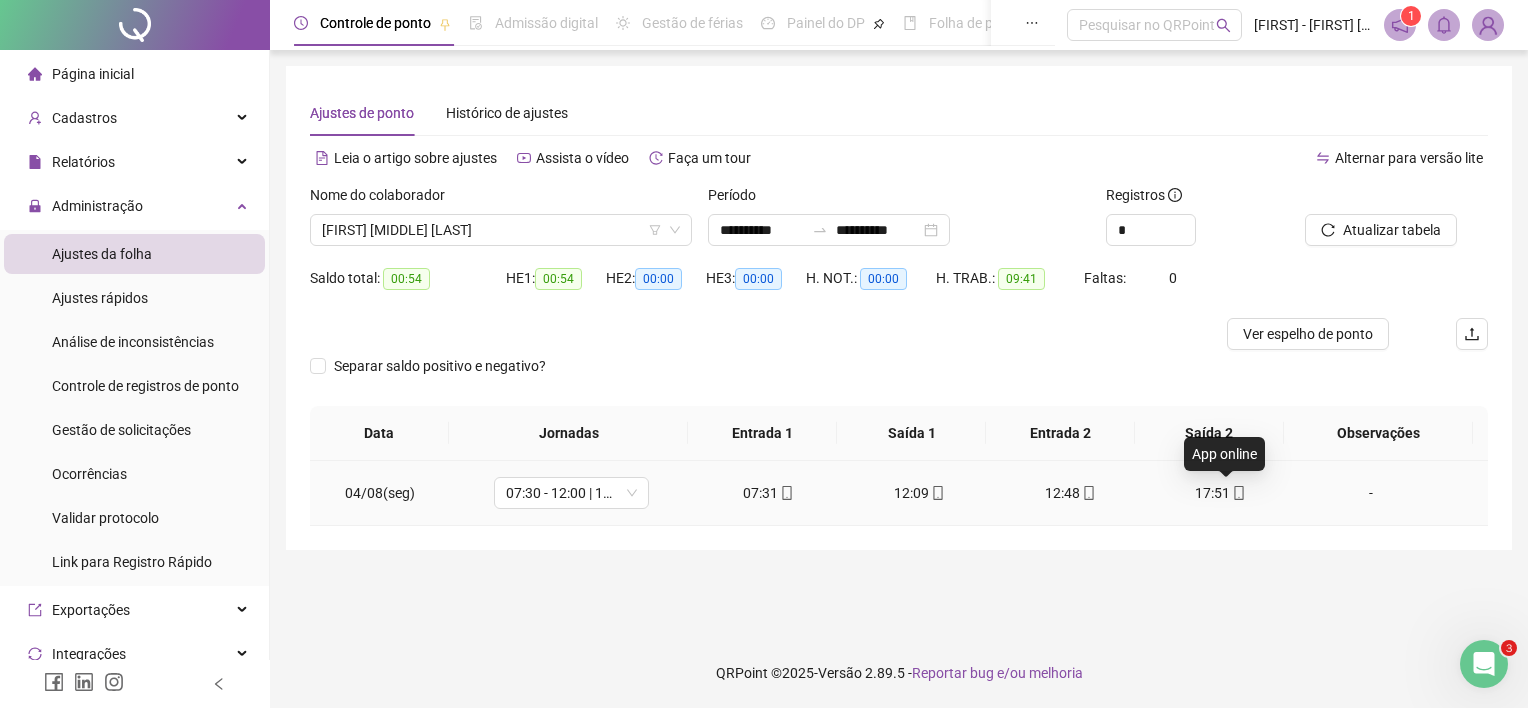 click 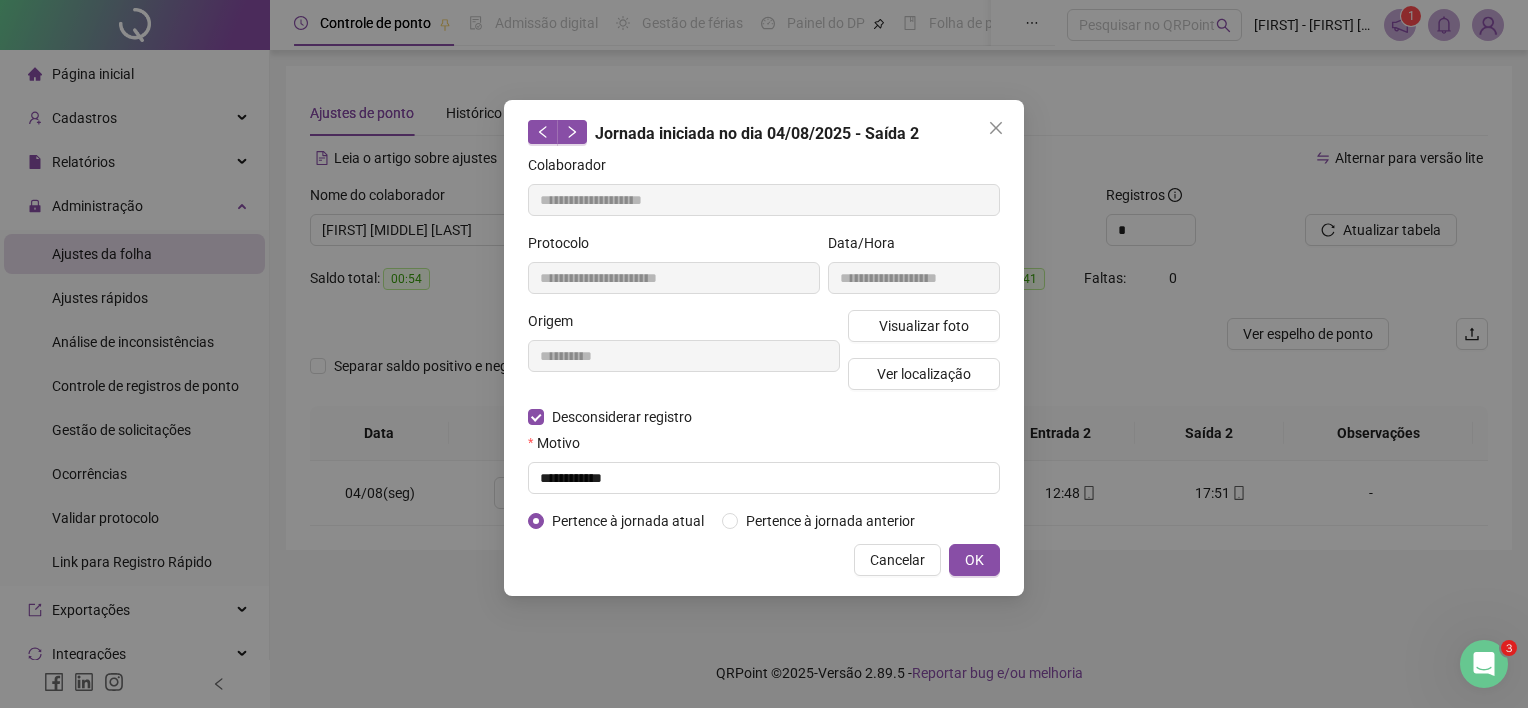 type on "**********" 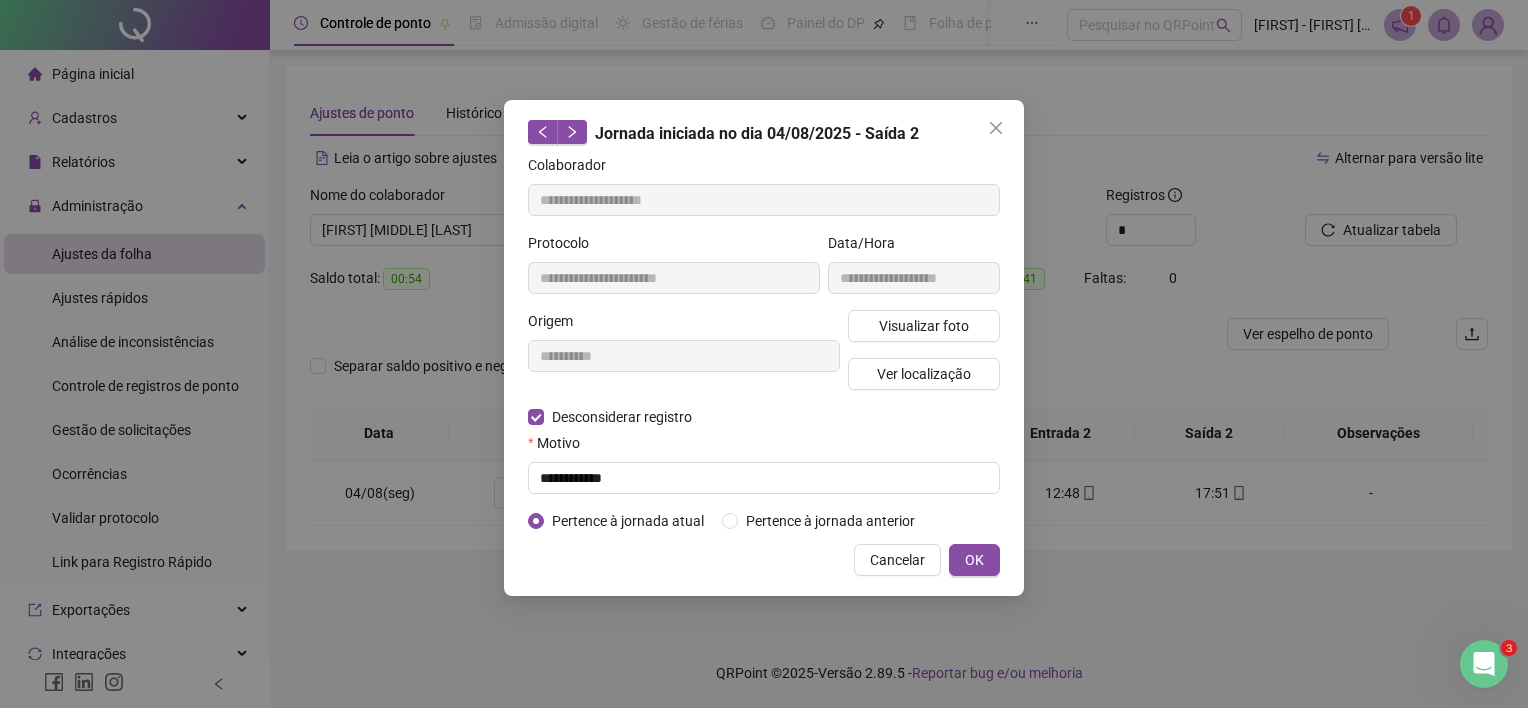 type on "**********" 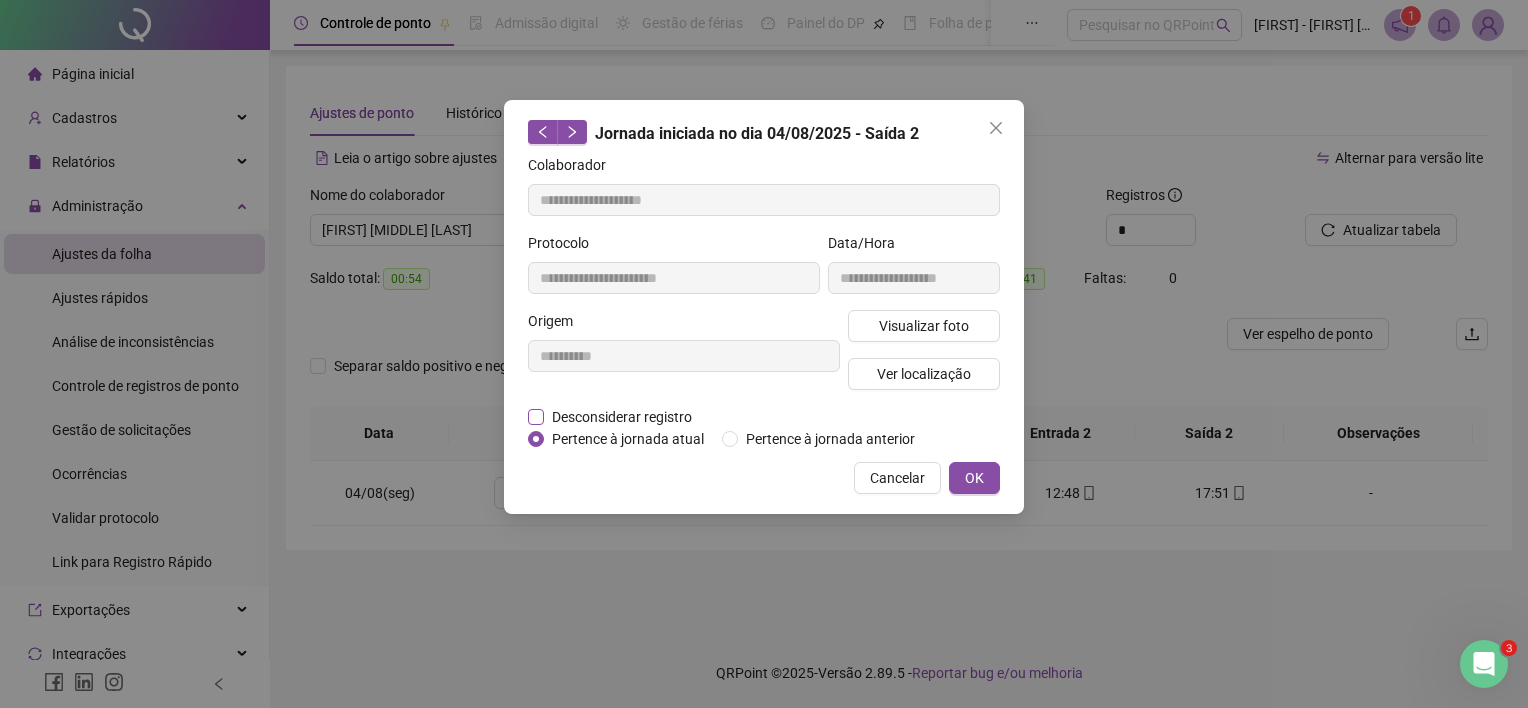 click on "Desconsiderar registro" at bounding box center [622, 417] 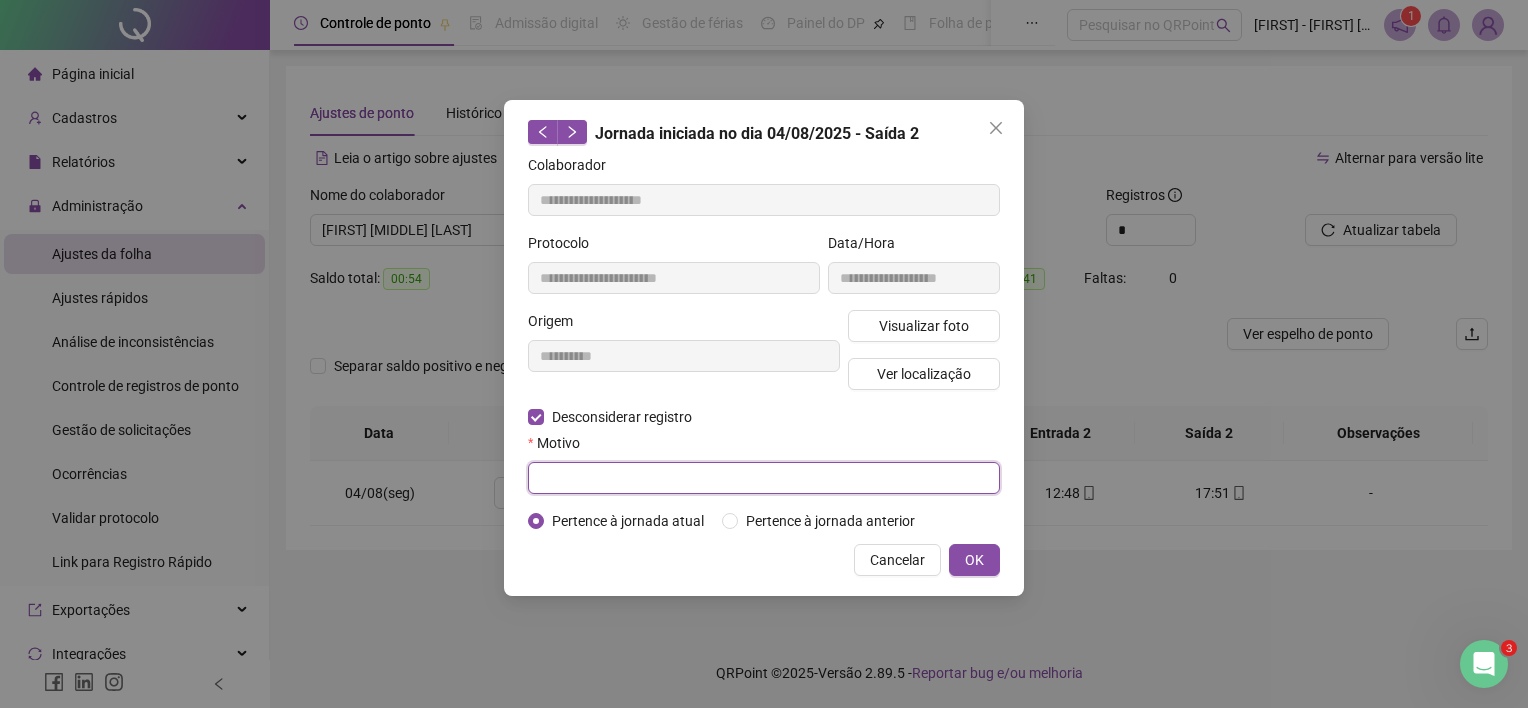 click at bounding box center [764, 478] 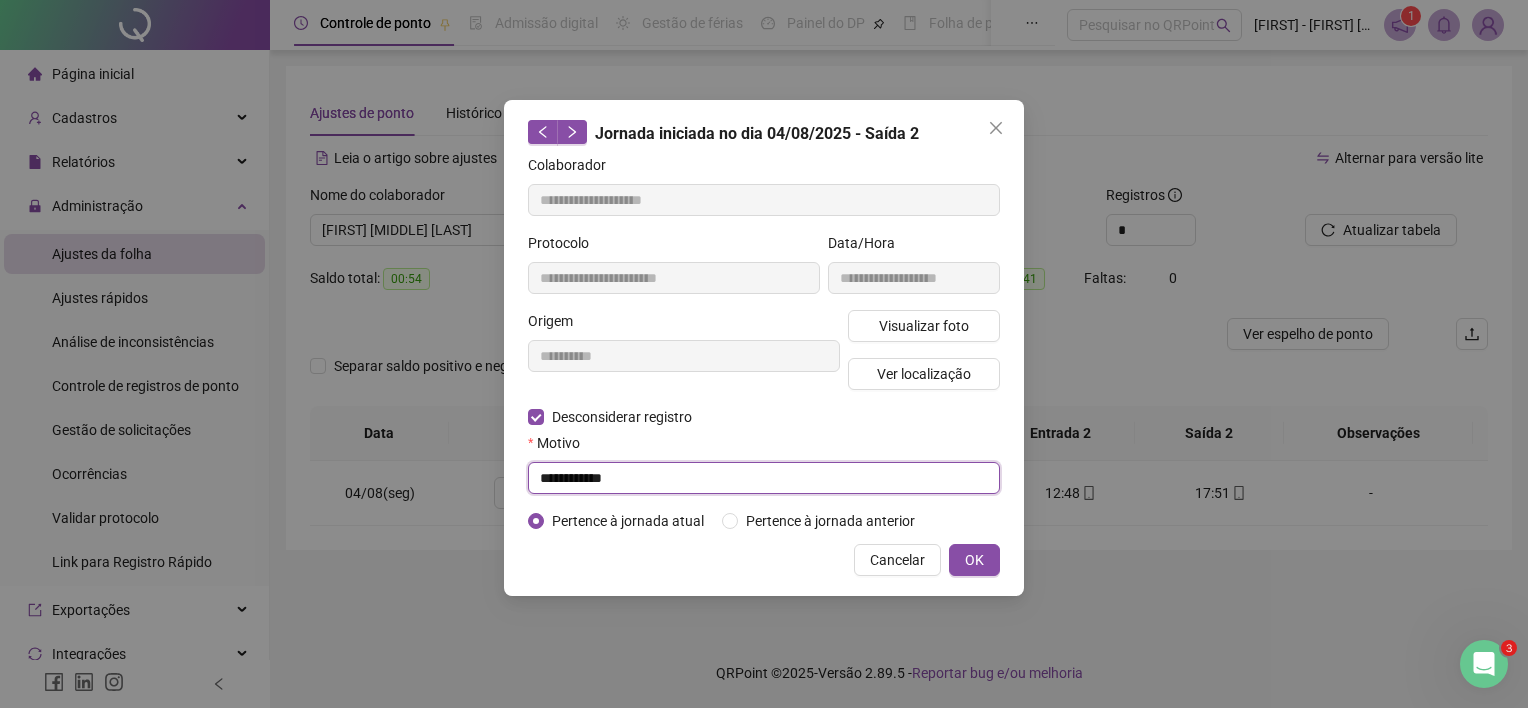 type on "**********" 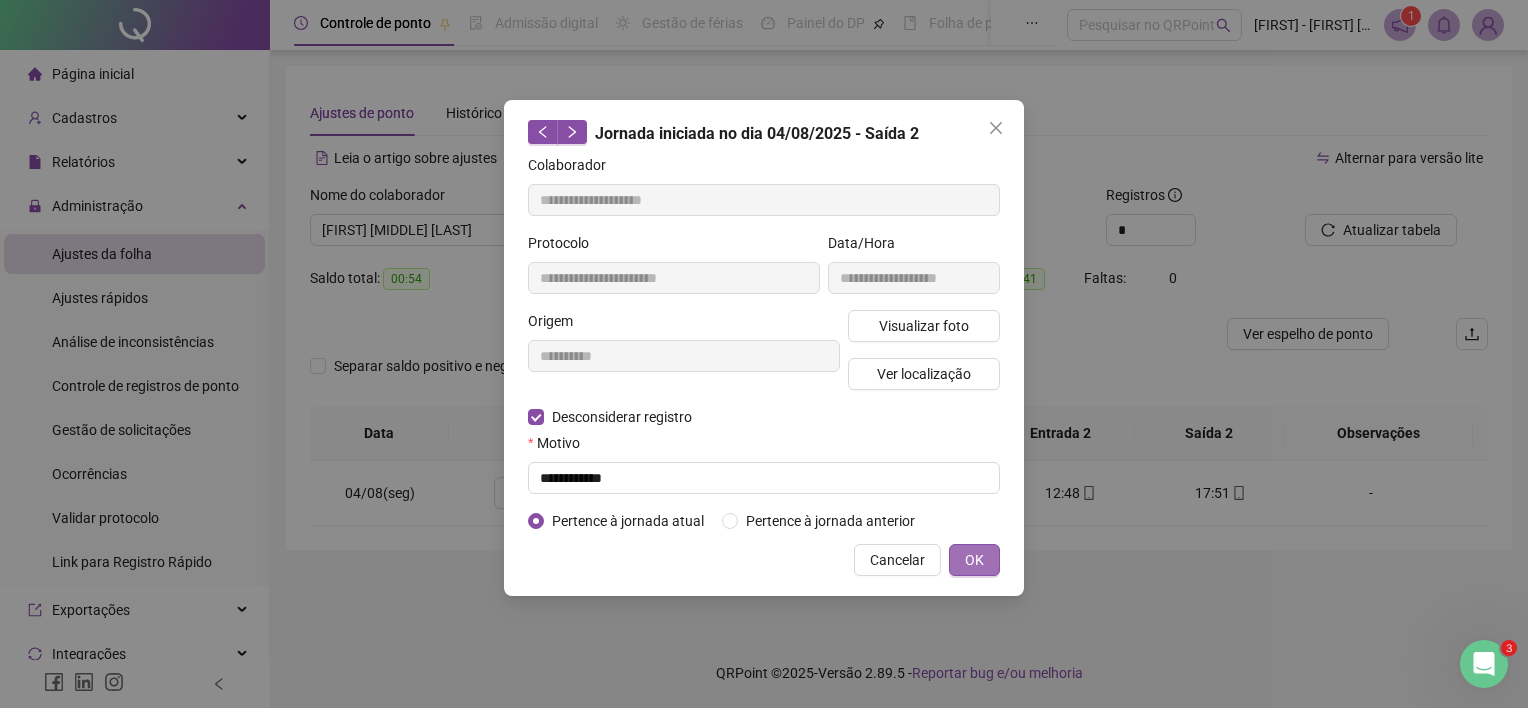 click on "OK" at bounding box center [974, 560] 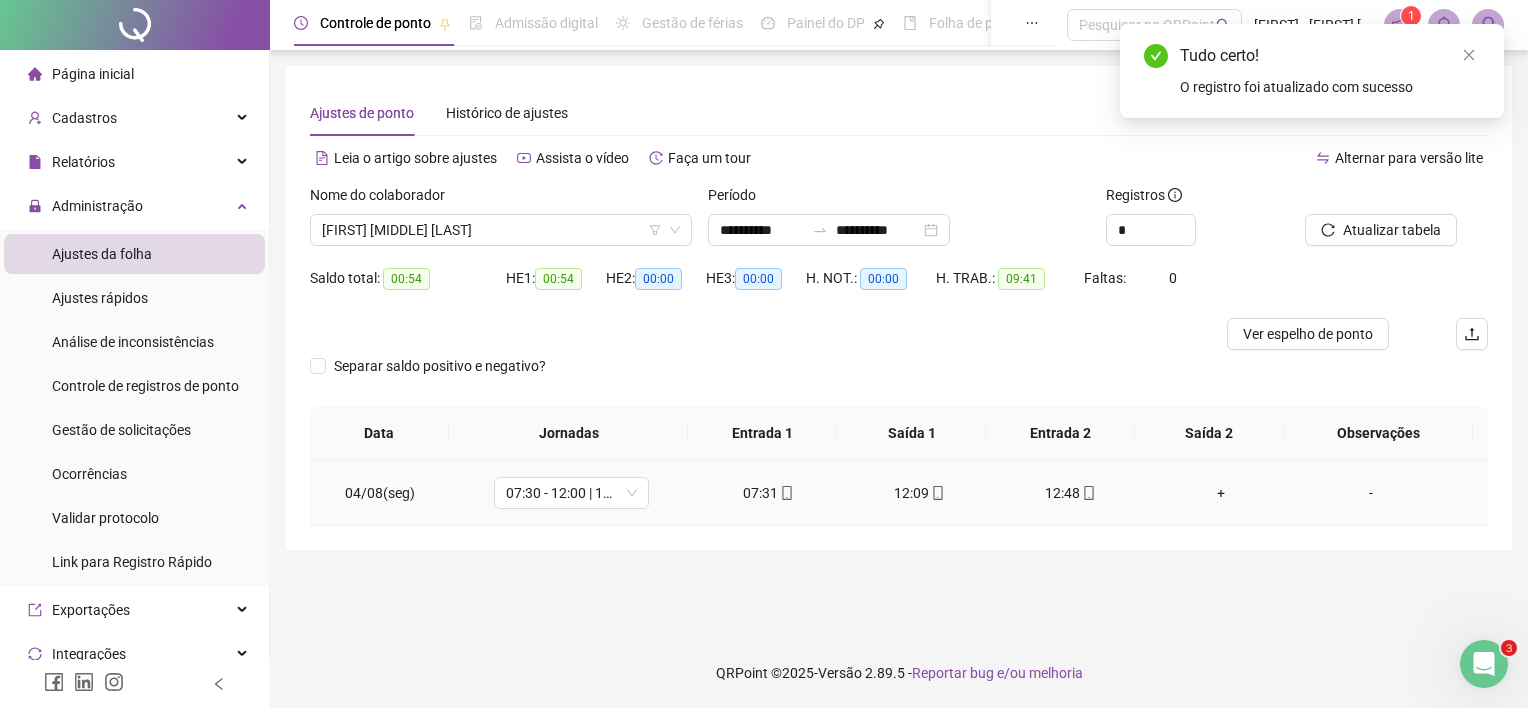 click on "+" at bounding box center (1221, 493) 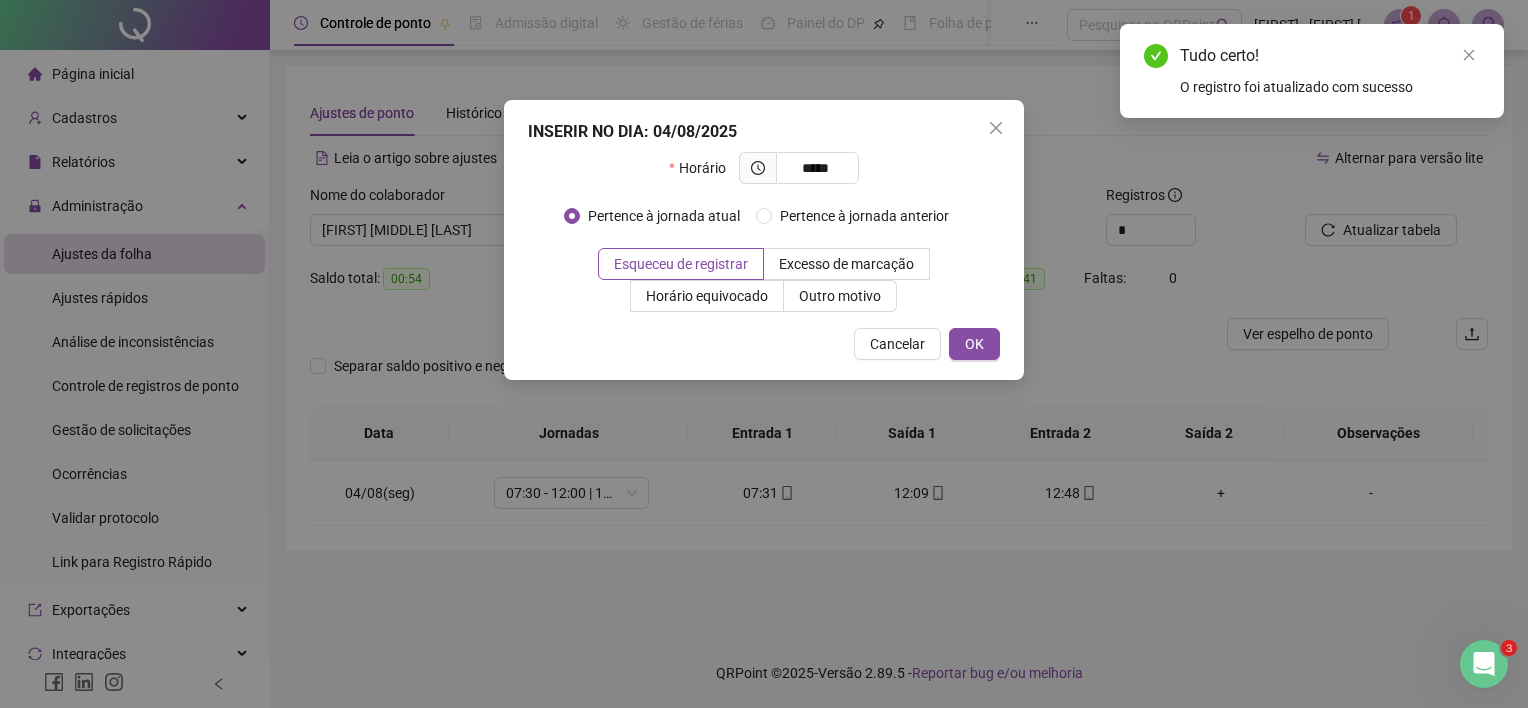 type on "*****" 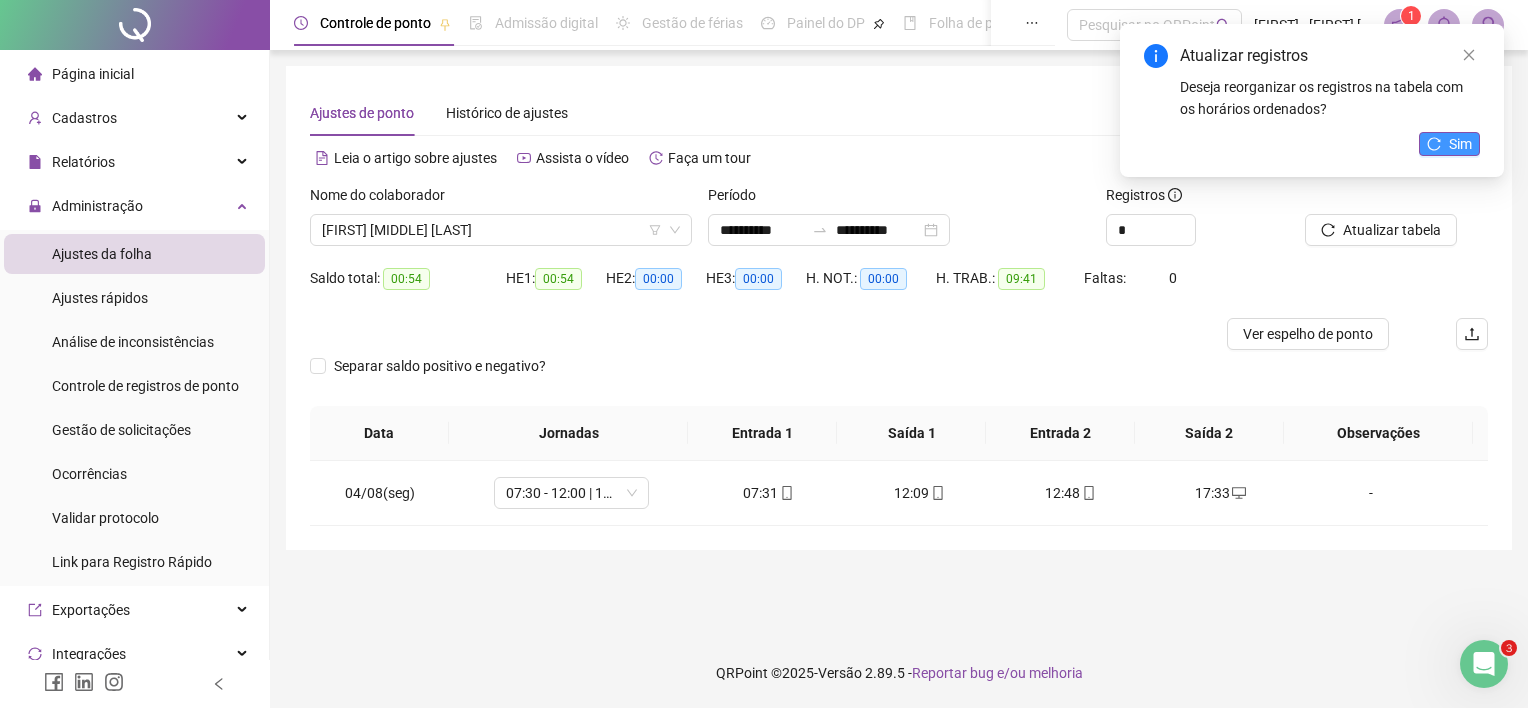 click on "Sim" at bounding box center [1460, 144] 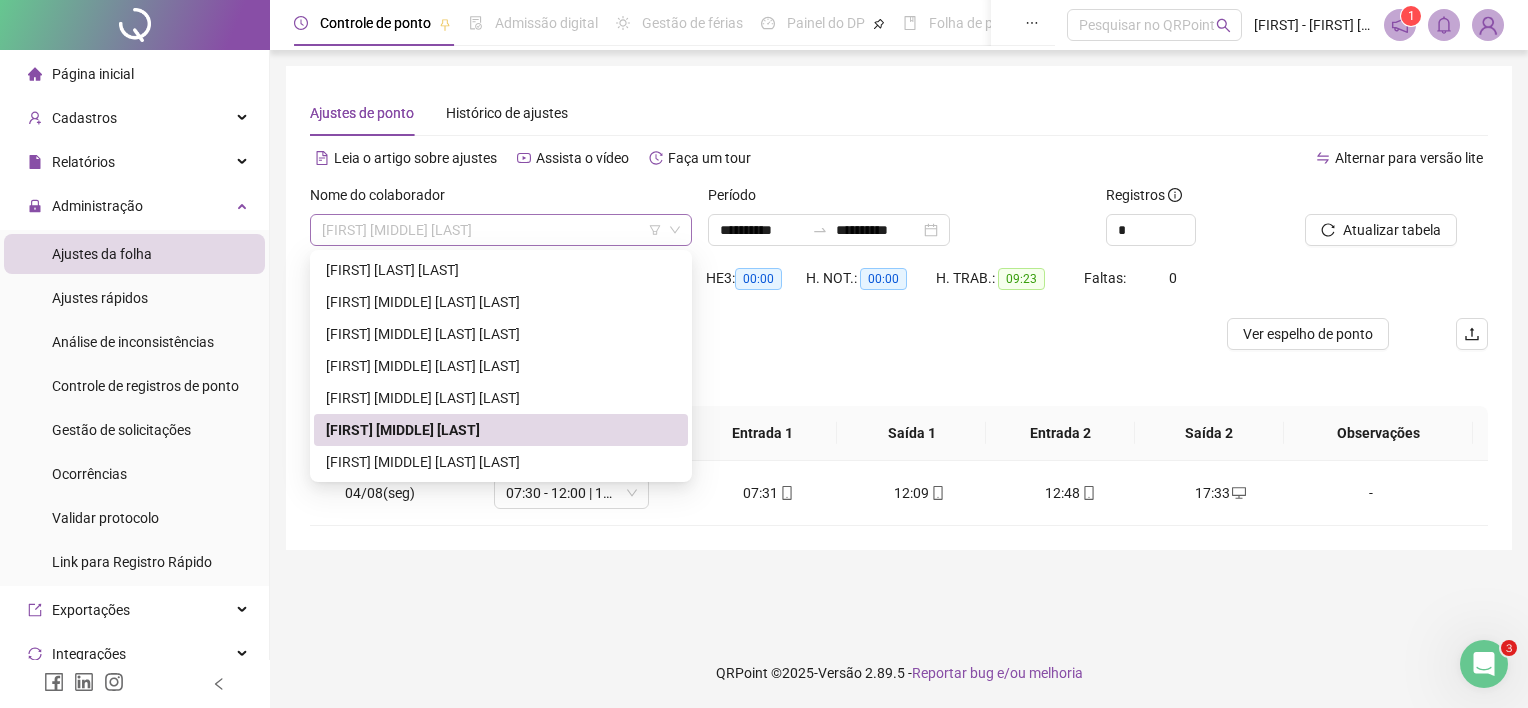 click on "[FIRST] [MIDDLE] [LAST]" at bounding box center [501, 230] 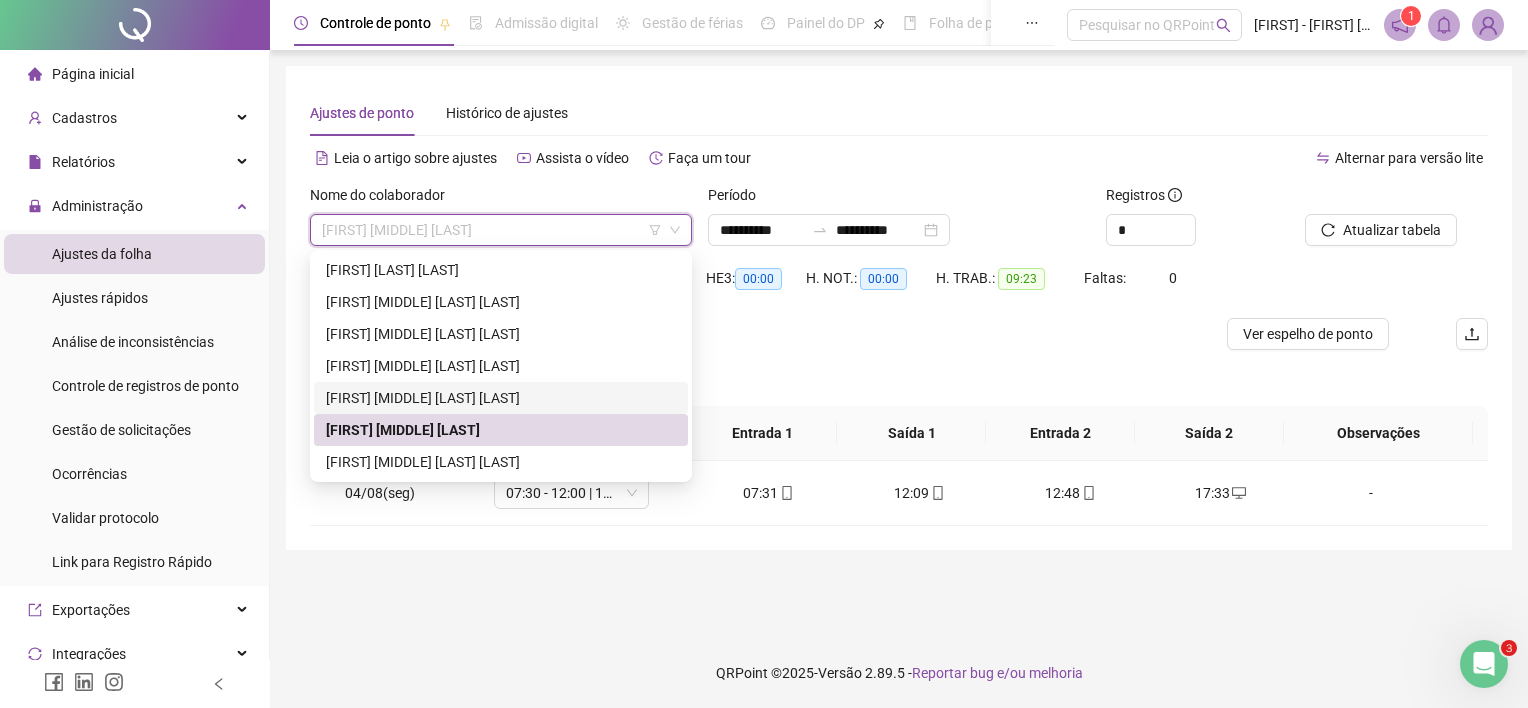 click on "[FIRST] [MIDDLE] [LAST] [LAST]" at bounding box center (501, 398) 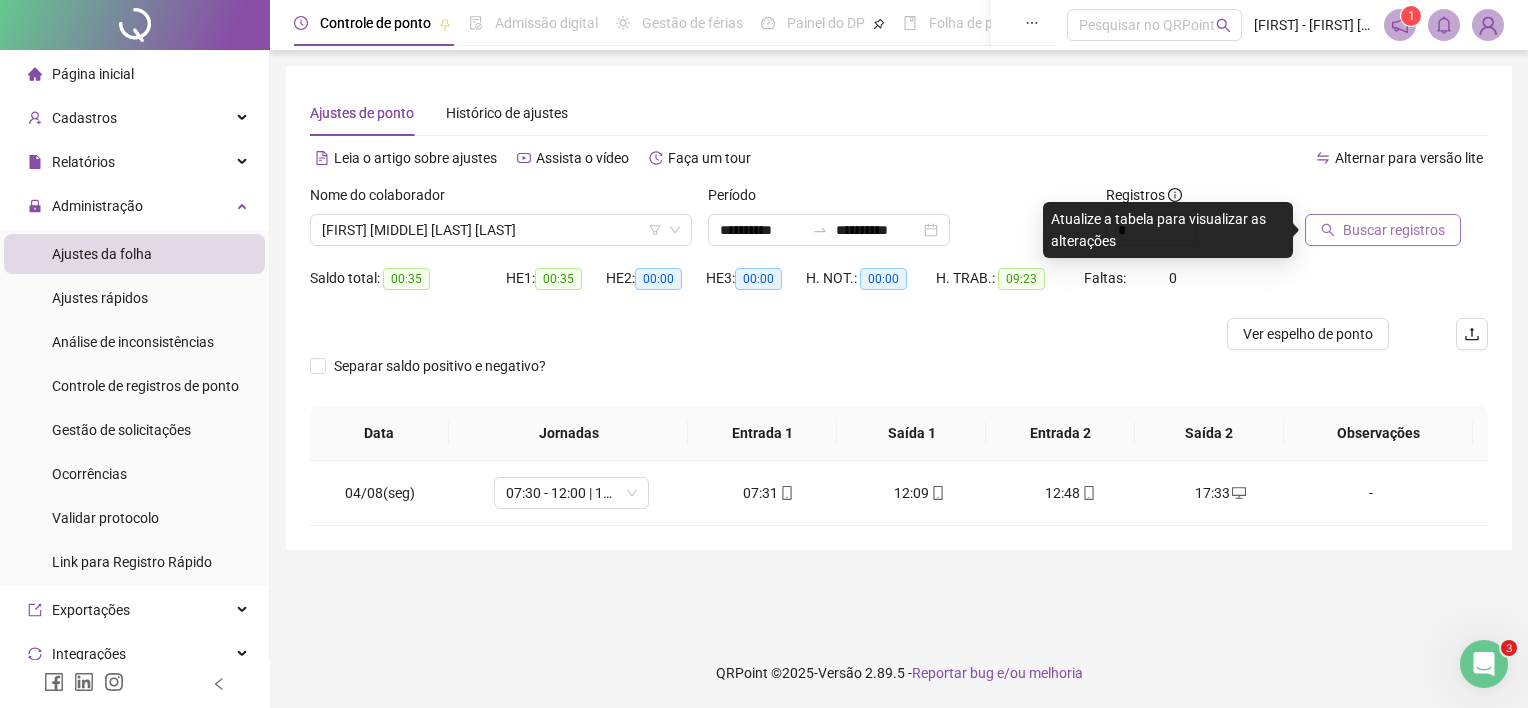 click on "Buscar registros" at bounding box center [1383, 230] 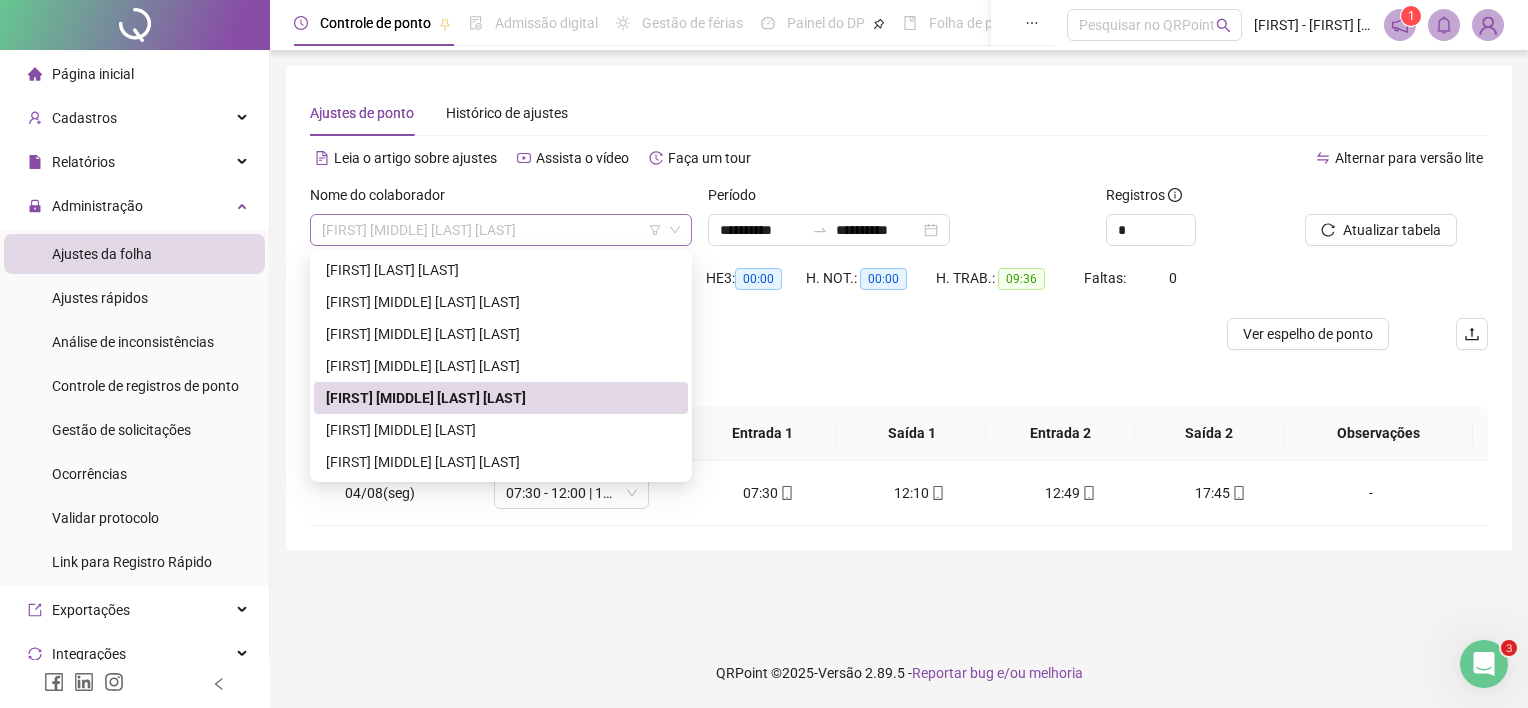 click on "[FIRST] [MIDDLE] [LAST] [LAST]" at bounding box center [501, 230] 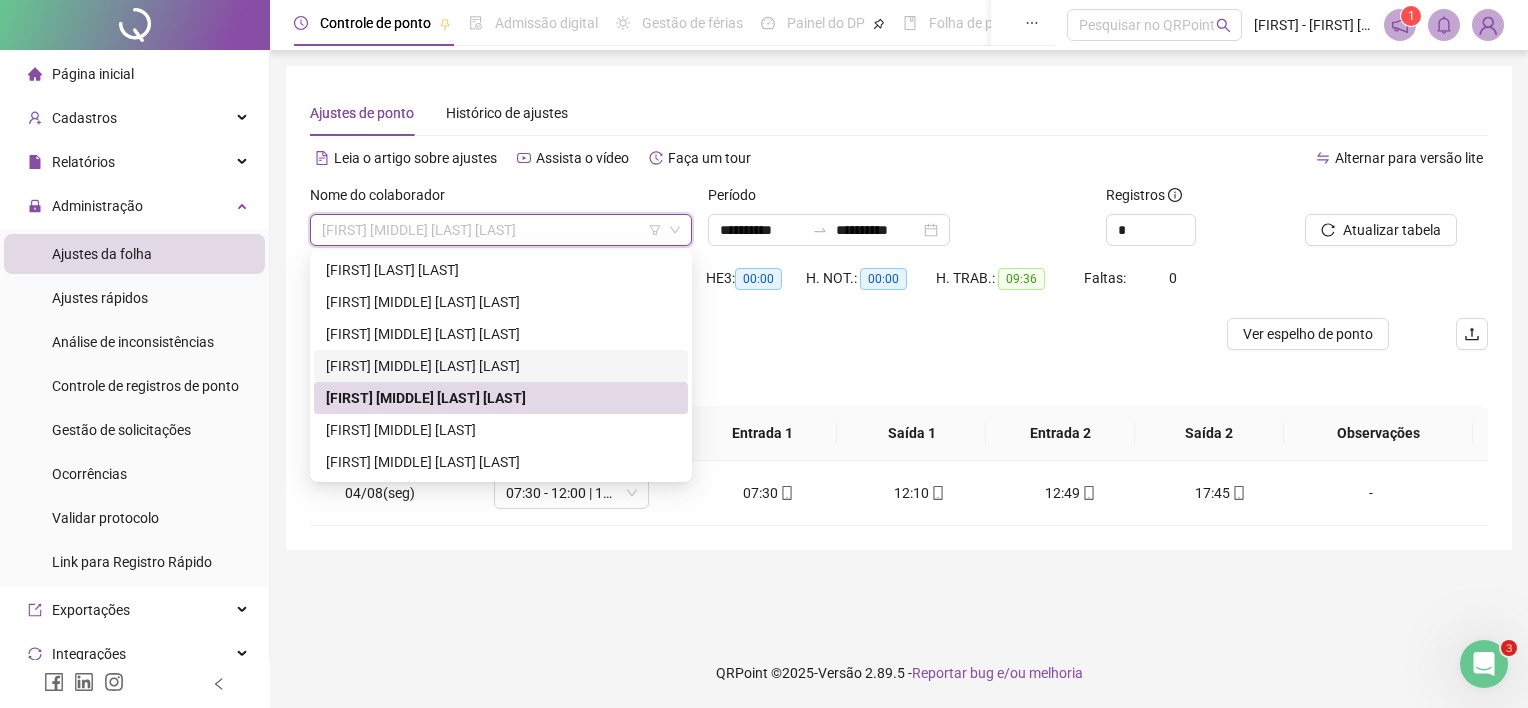 click on "[FIRST] [MIDDLE] [LAST] [LAST]" at bounding box center (501, 366) 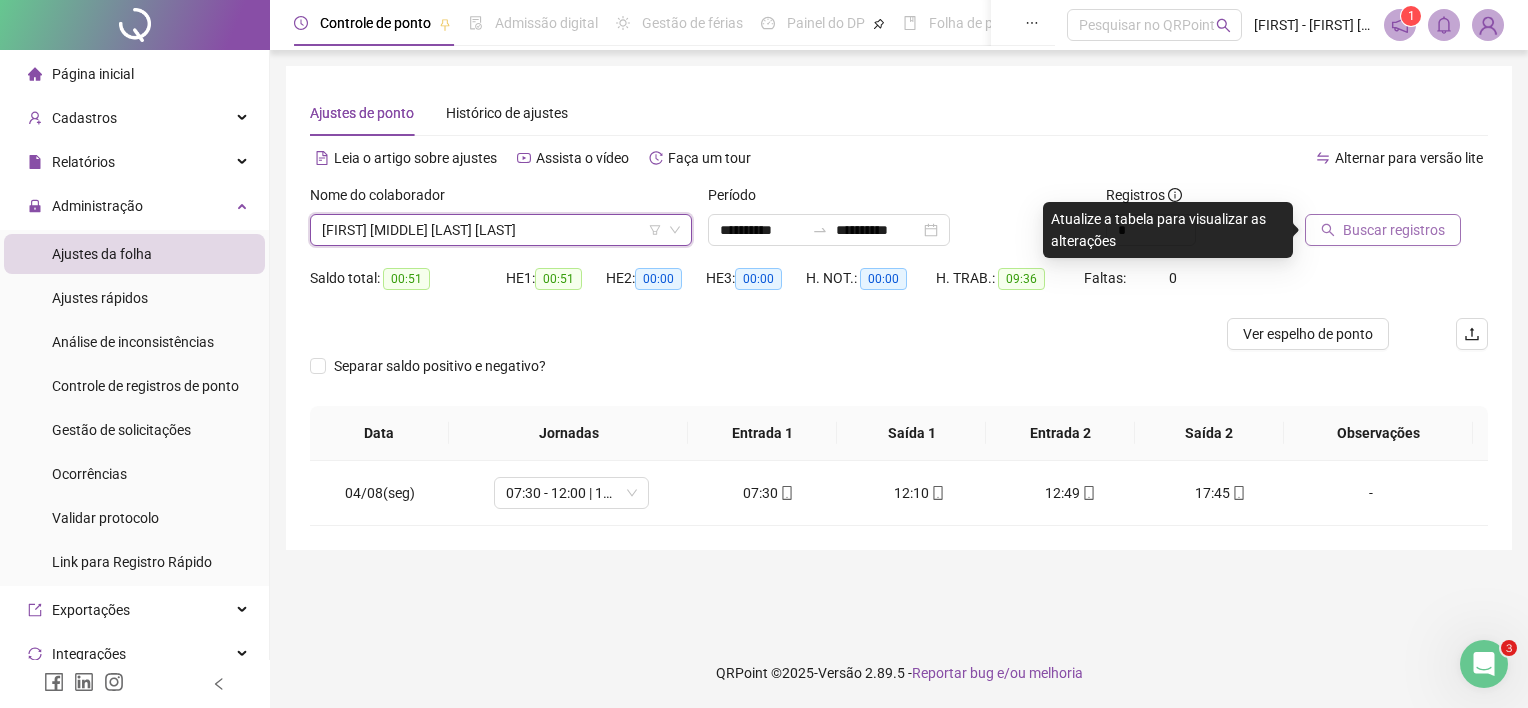 click on "Buscar registros" at bounding box center [1394, 230] 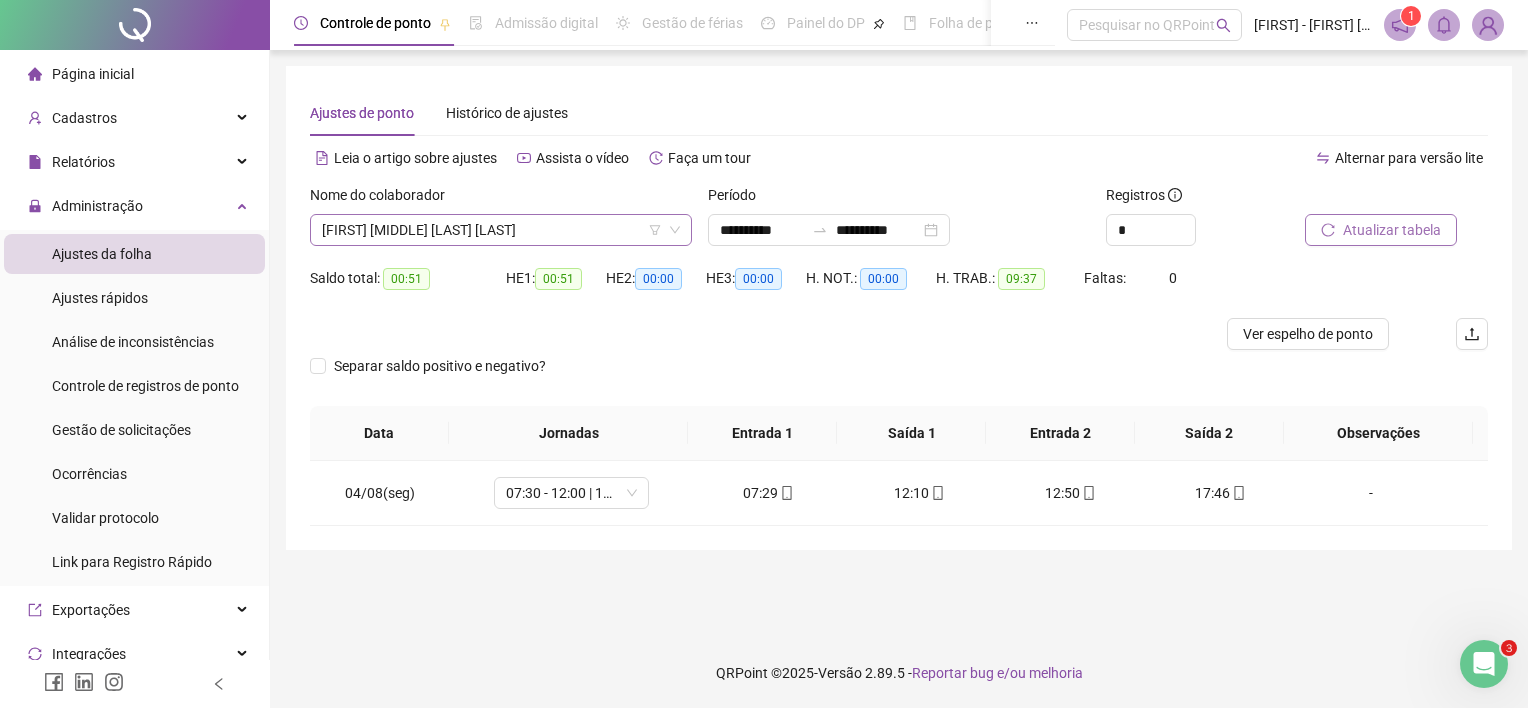 click on "[FIRST] [MIDDLE] [LAST] [LAST]" at bounding box center [501, 230] 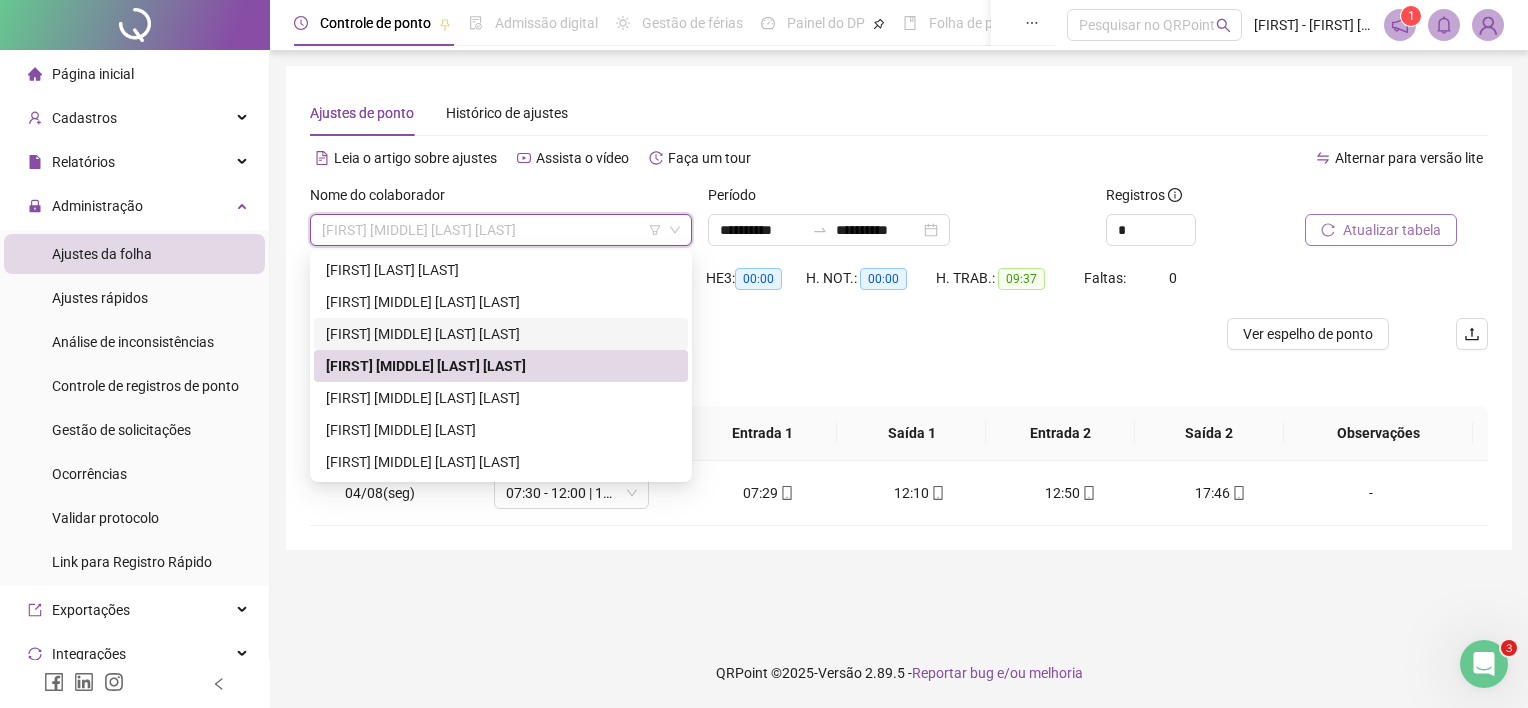 click on "[FIRST] [MIDDLE] [LAST] [LAST]" at bounding box center (501, 334) 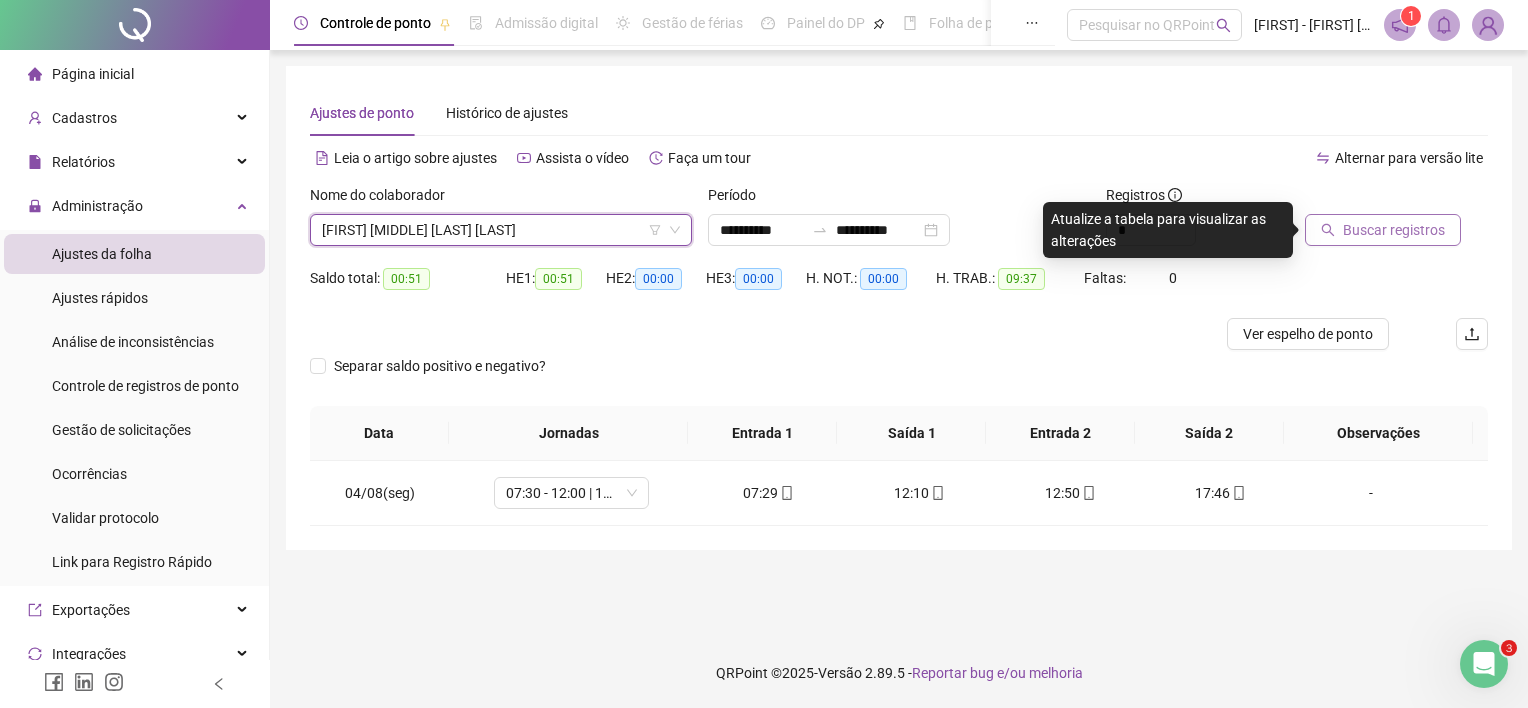 click 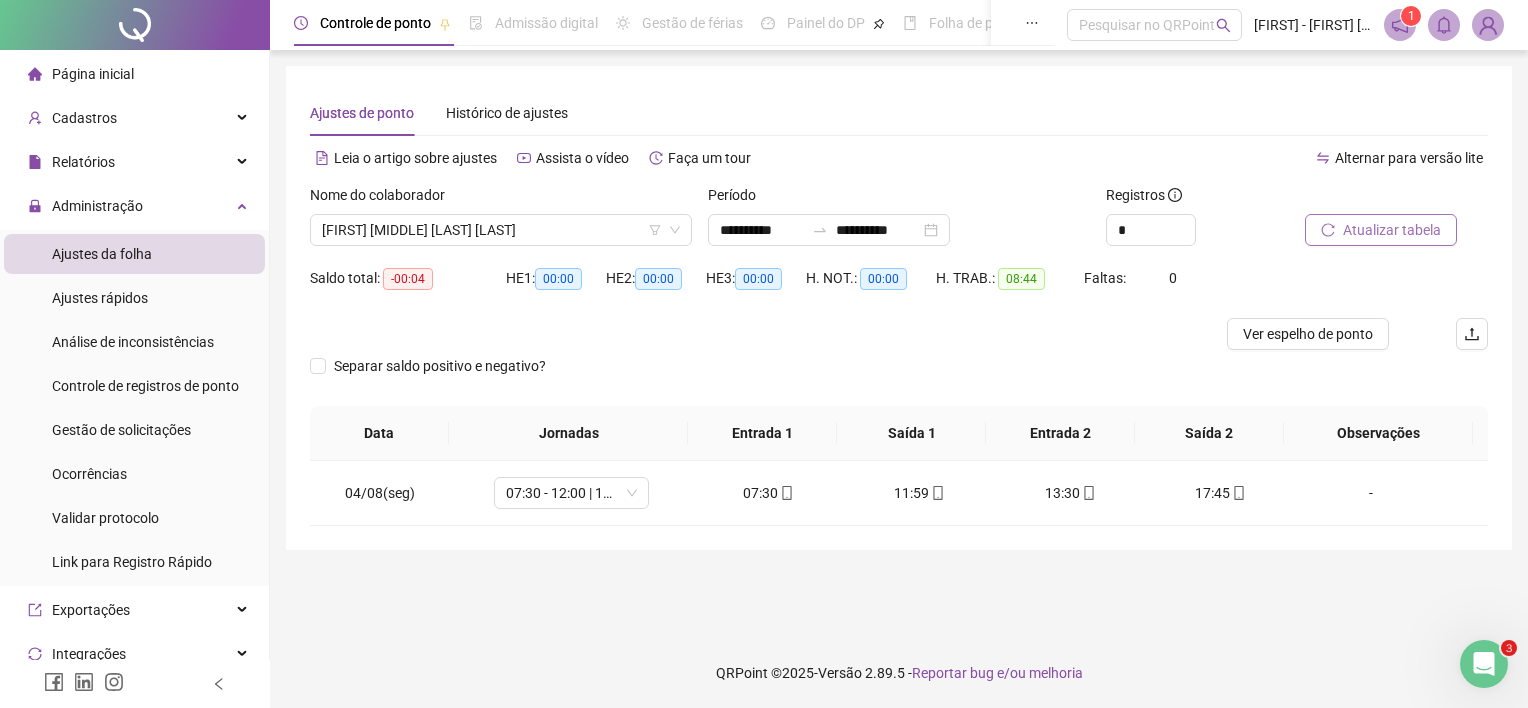 click on "Nome do colaborador" at bounding box center (501, 199) 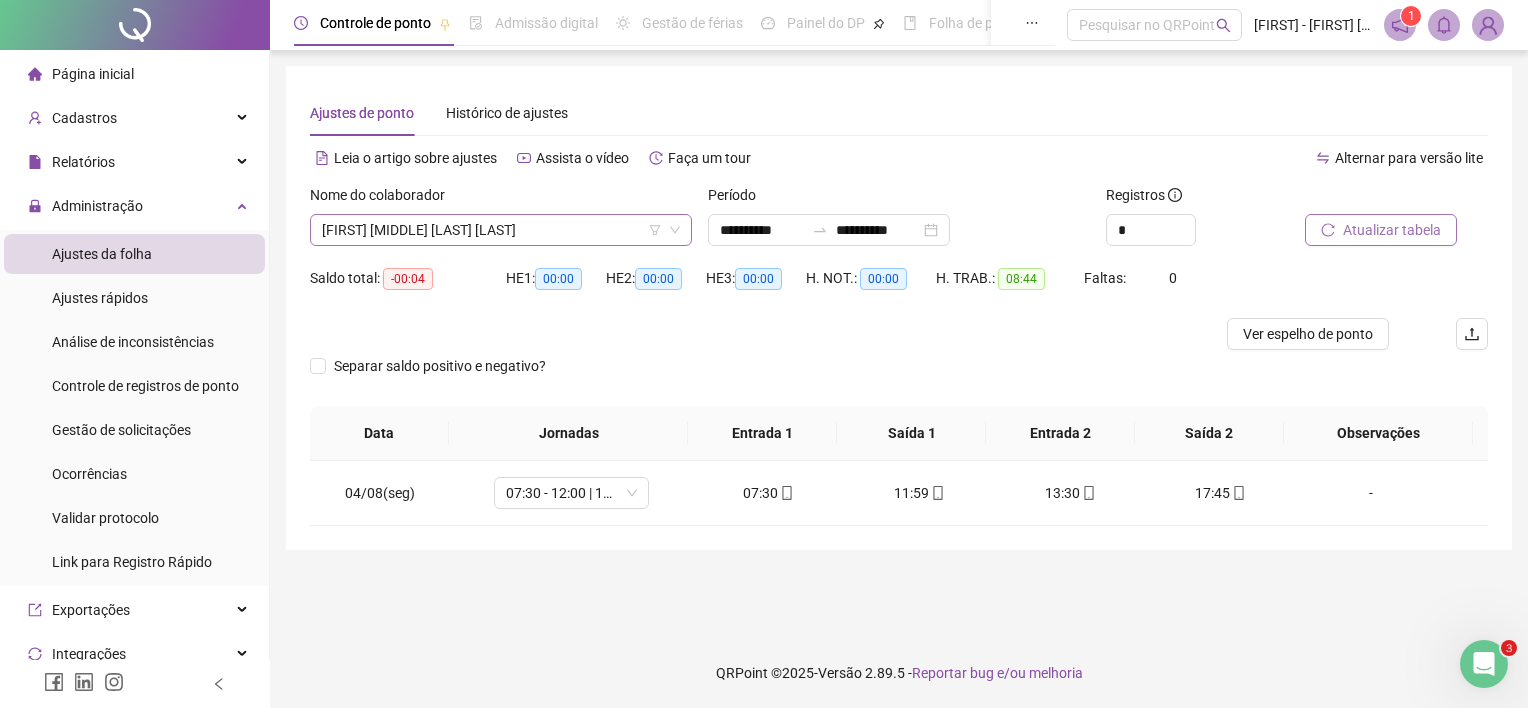 click on "[FIRST] [MIDDLE] [LAST] [LAST]" at bounding box center (501, 230) 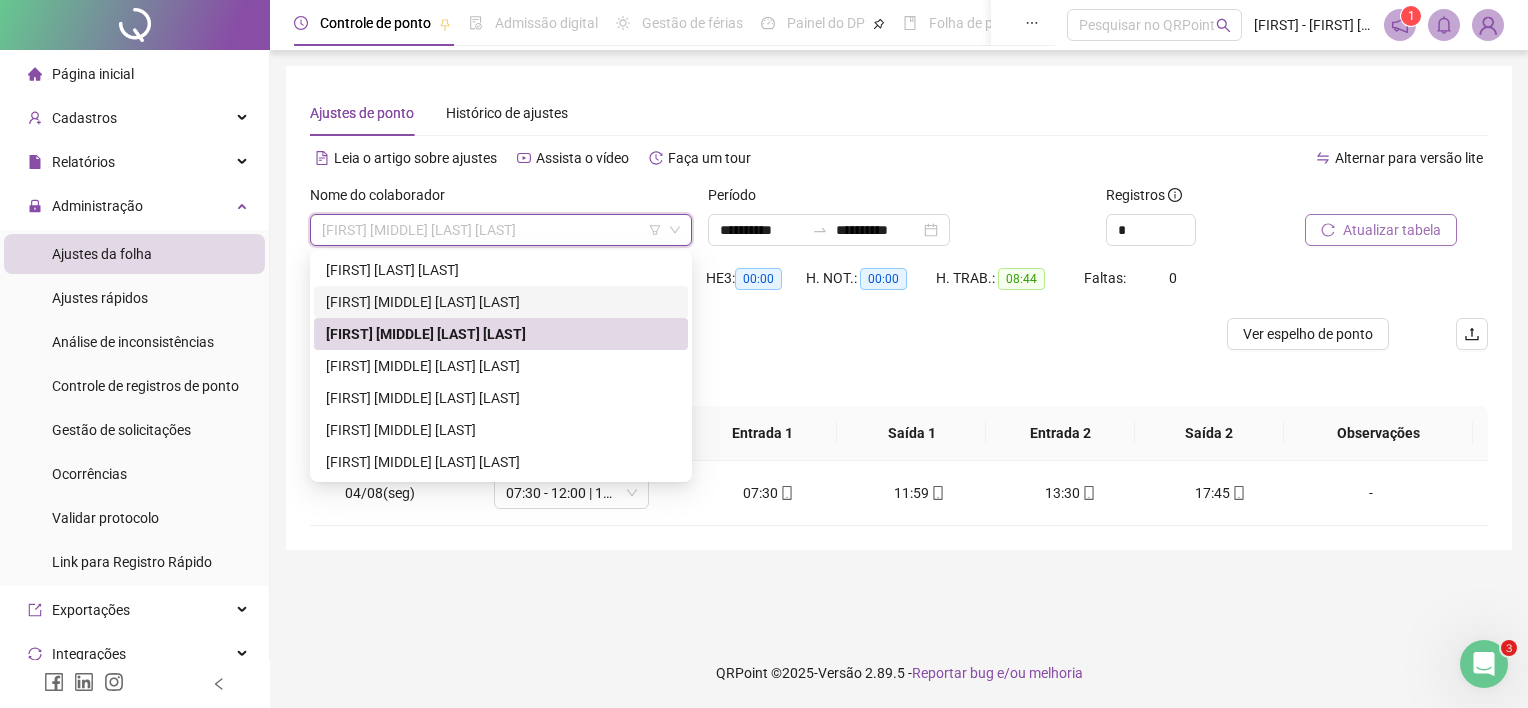 click on "[FIRST] [MIDDLE] [LAST] [LAST]" at bounding box center (501, 302) 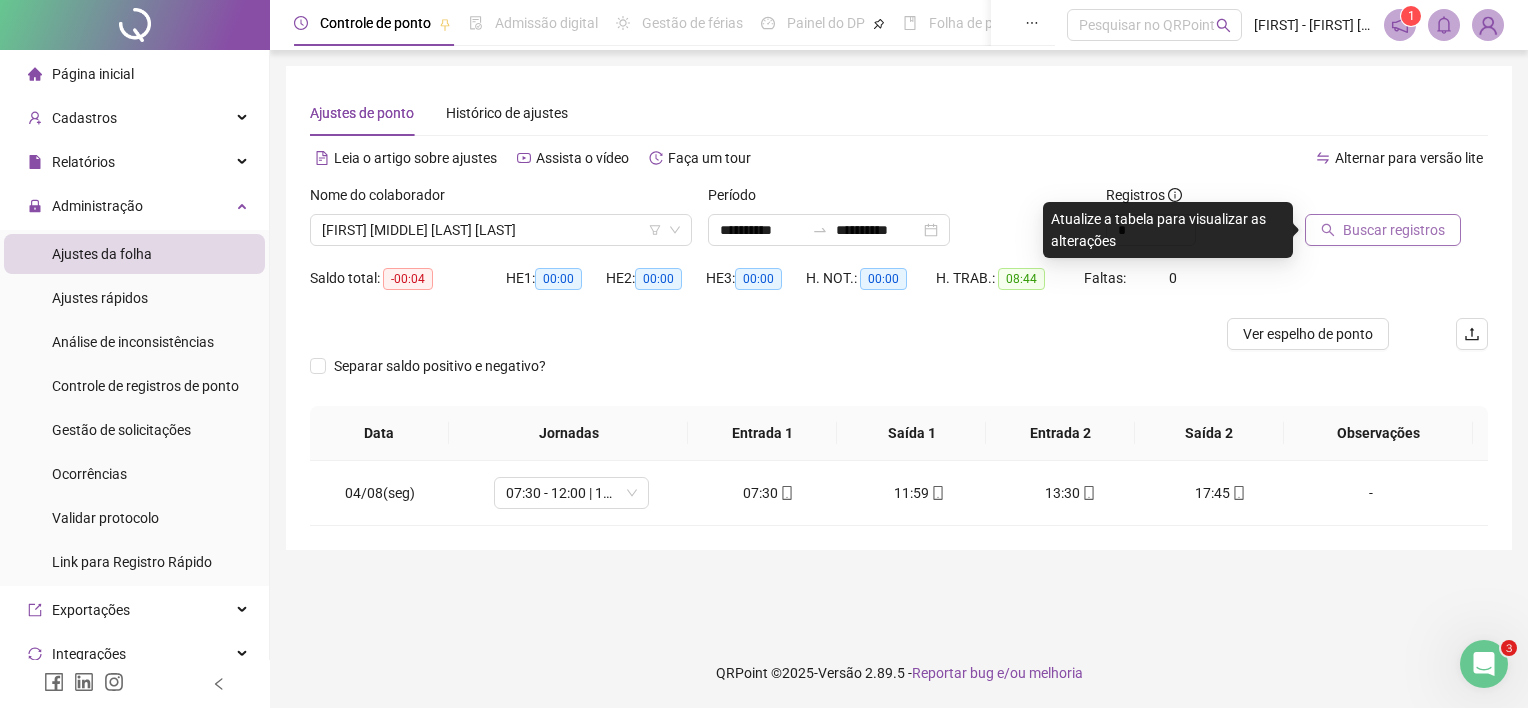 click on "Buscar registros" at bounding box center (1394, 230) 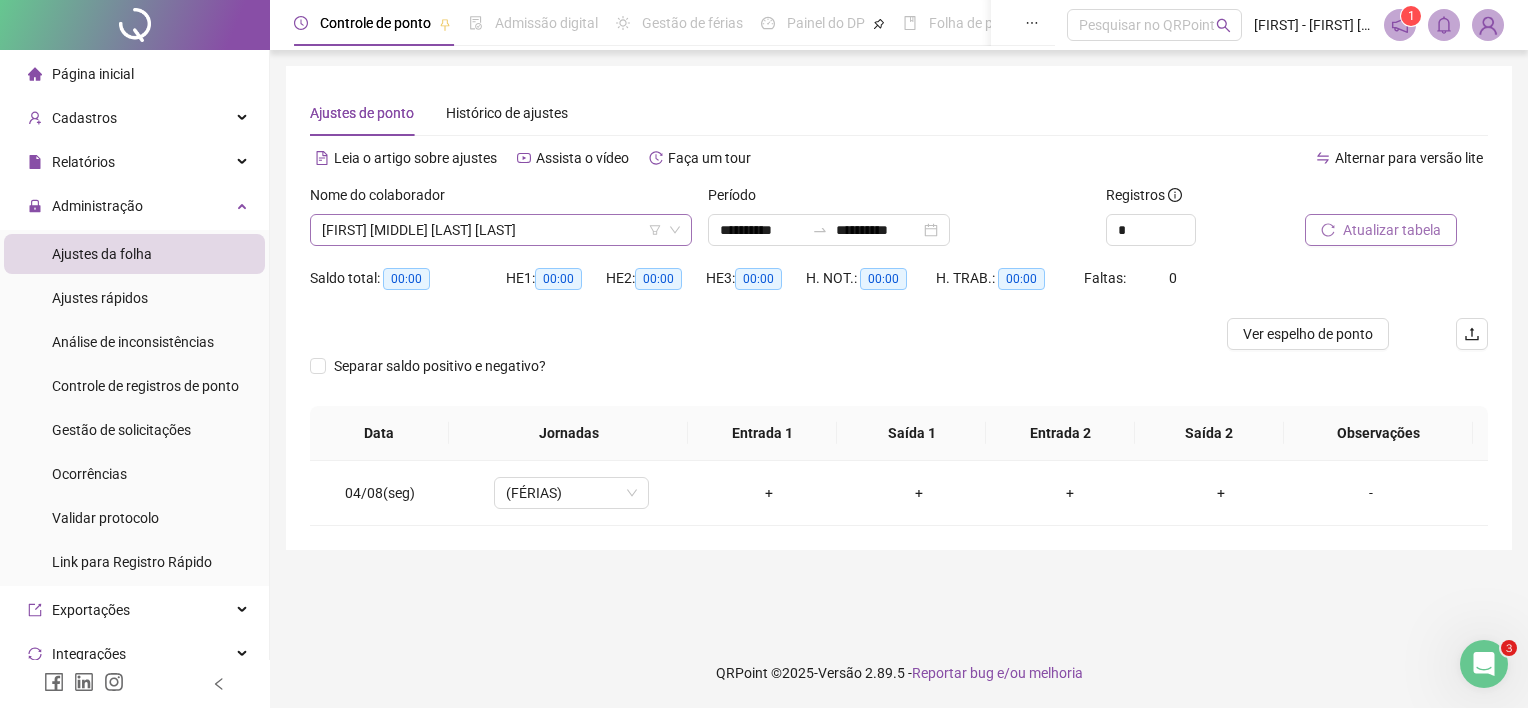 click on "[FIRST] [MIDDLE] [LAST] [LAST]" at bounding box center [501, 230] 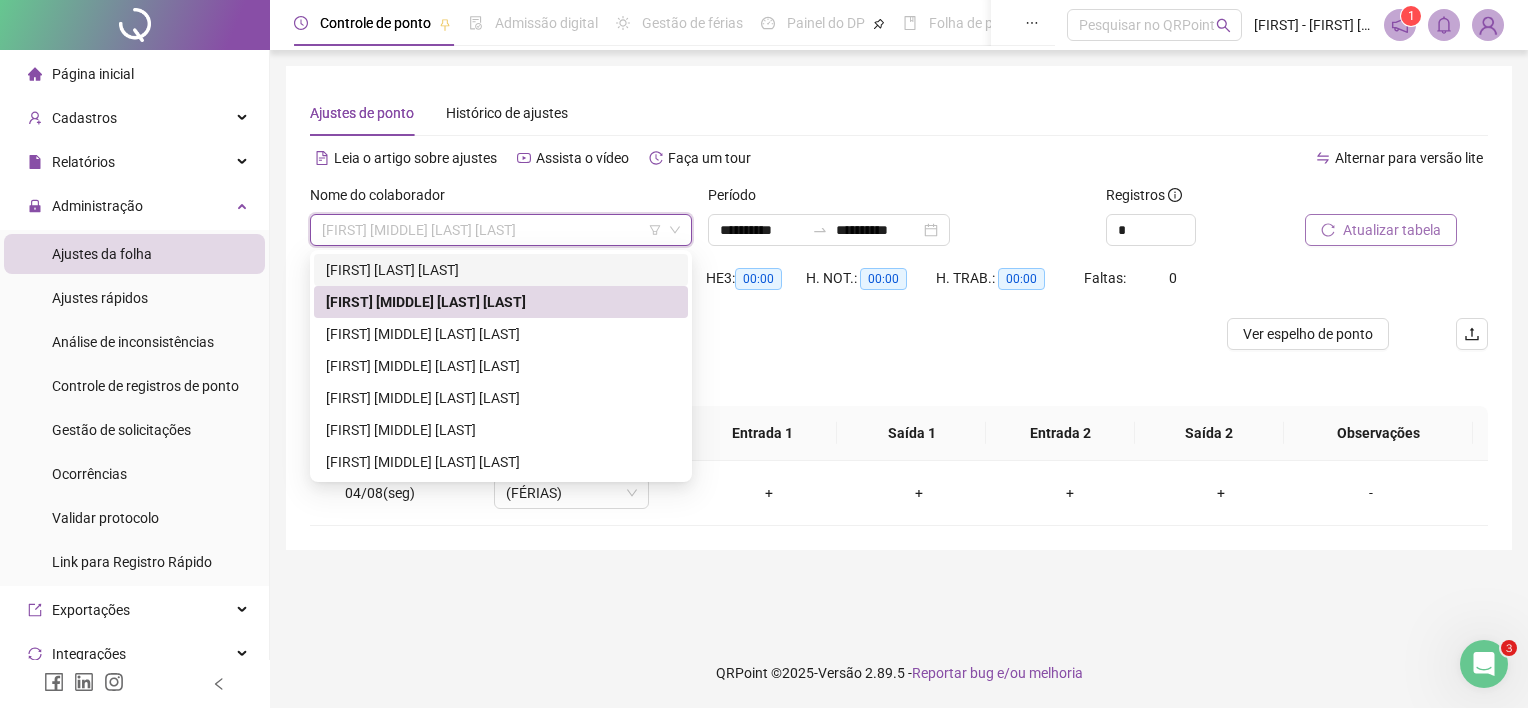 drag, startPoint x: 460, startPoint y: 268, endPoint x: 540, endPoint y: 268, distance: 80 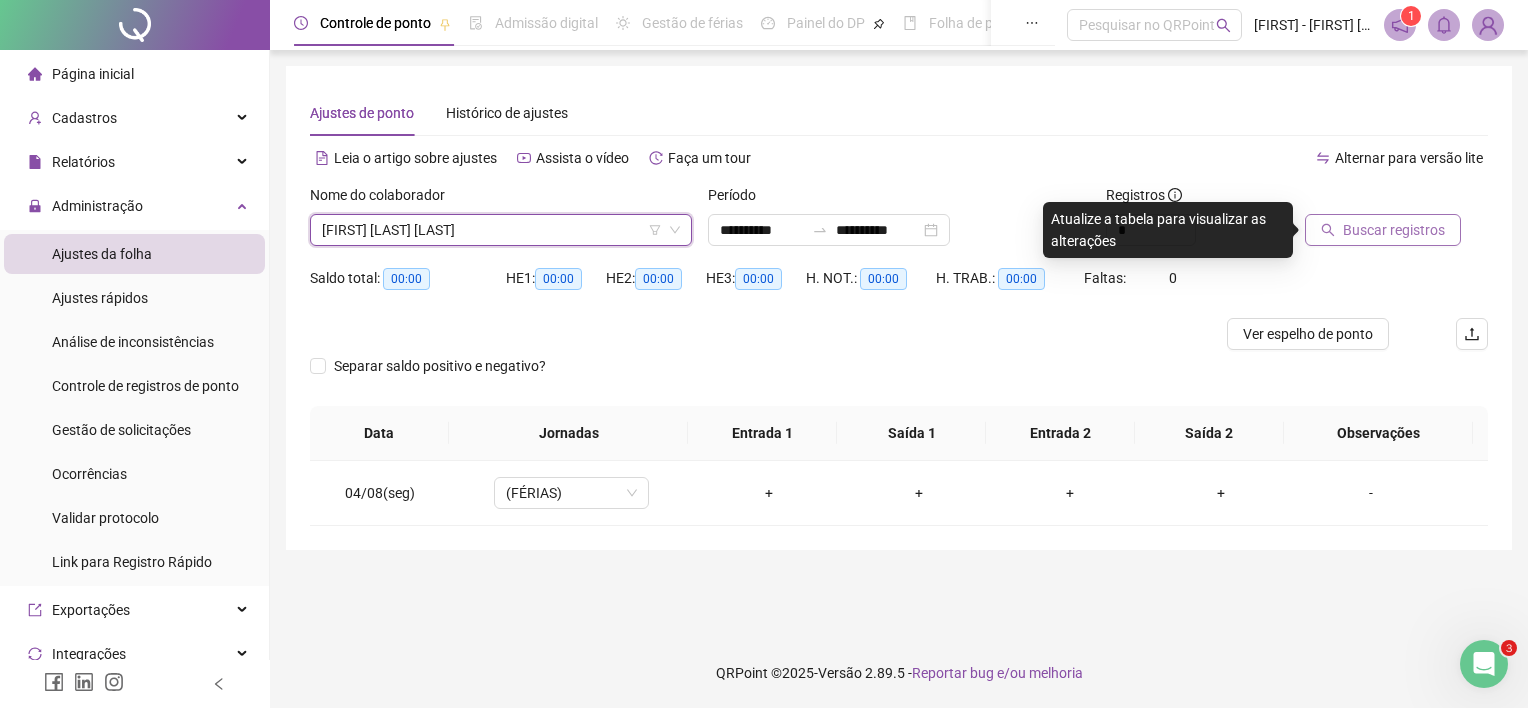 click on "Buscar registros" at bounding box center (1394, 230) 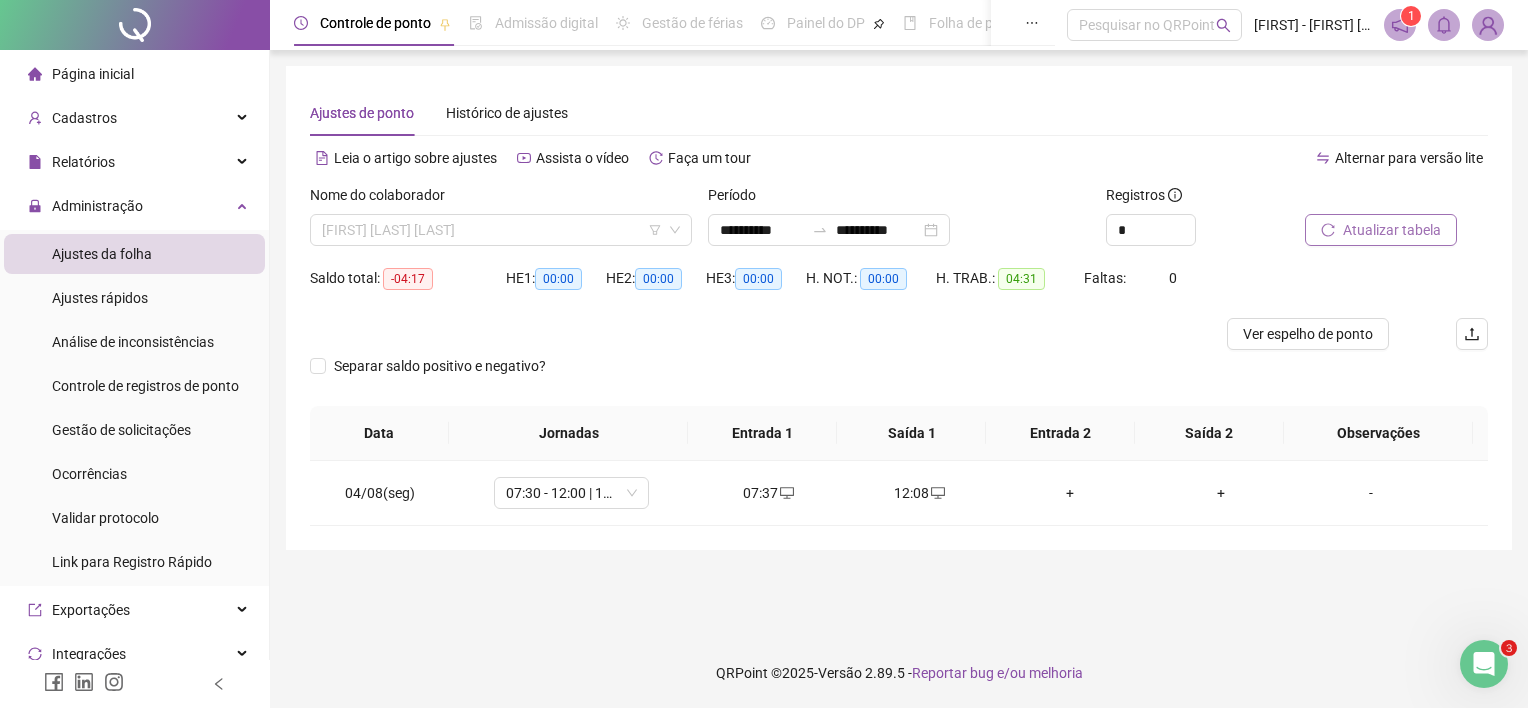drag, startPoint x: 498, startPoint y: 230, endPoint x: 499, endPoint y: 257, distance: 27.018513 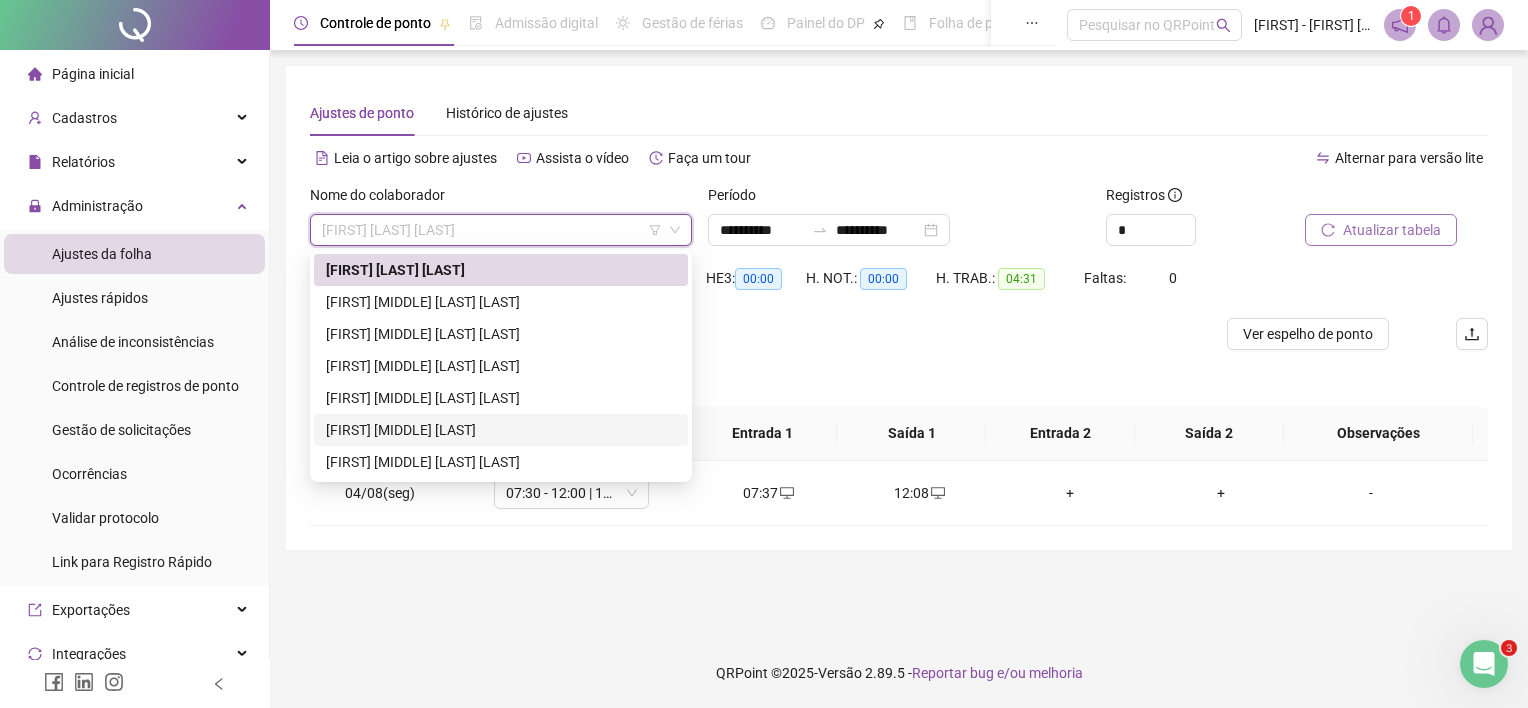 drag, startPoint x: 438, startPoint y: 433, endPoint x: 463, endPoint y: 424, distance: 26.57066 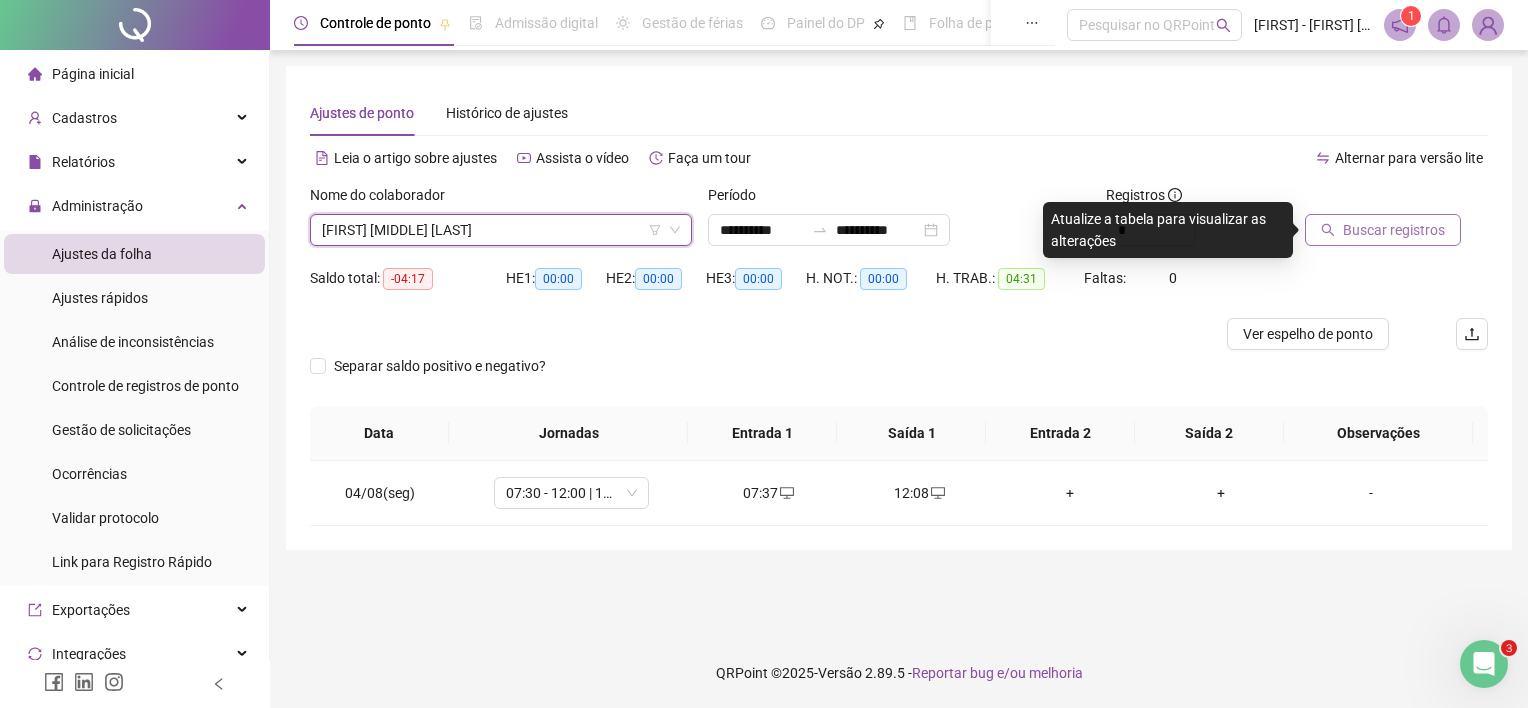 click on "Buscar registros" at bounding box center [1394, 230] 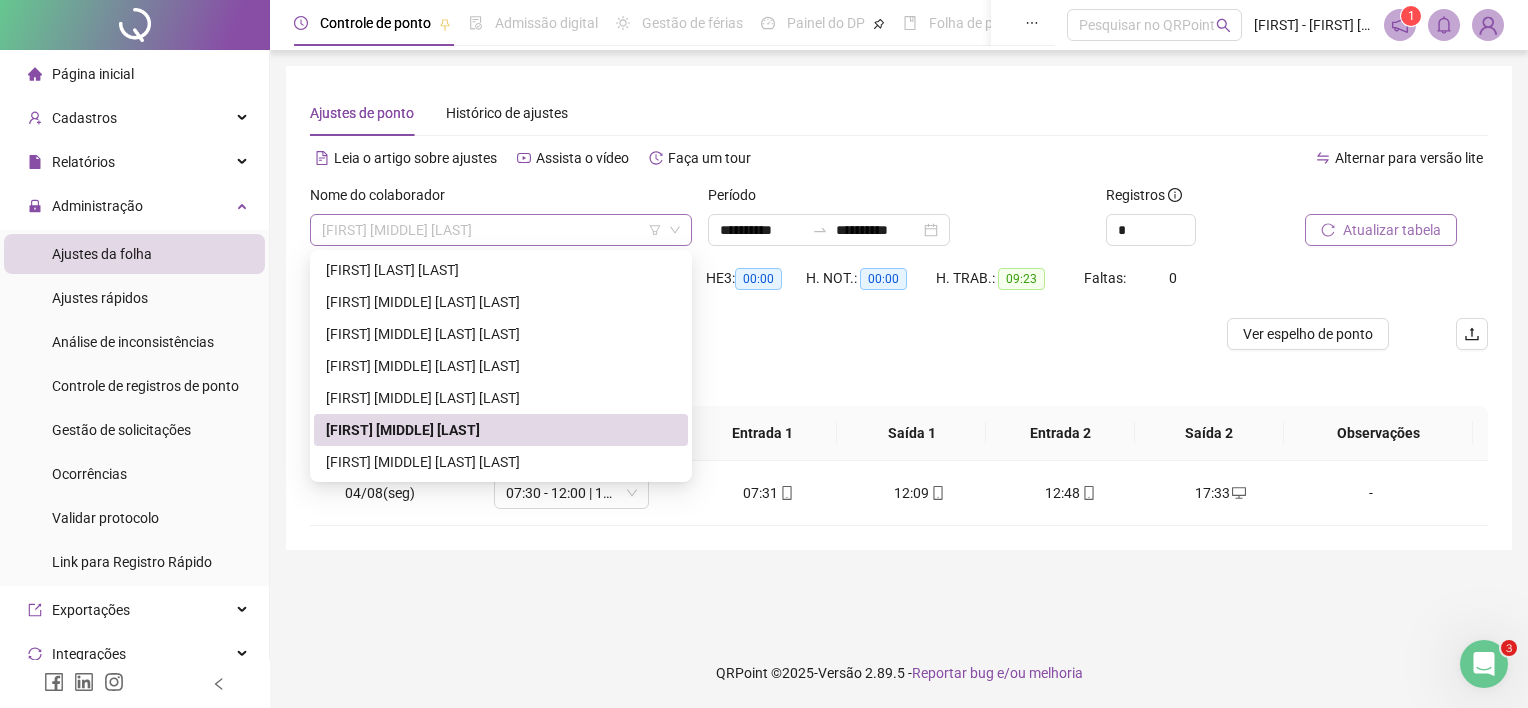 click on "[FIRST] [MIDDLE] [LAST]" at bounding box center (501, 230) 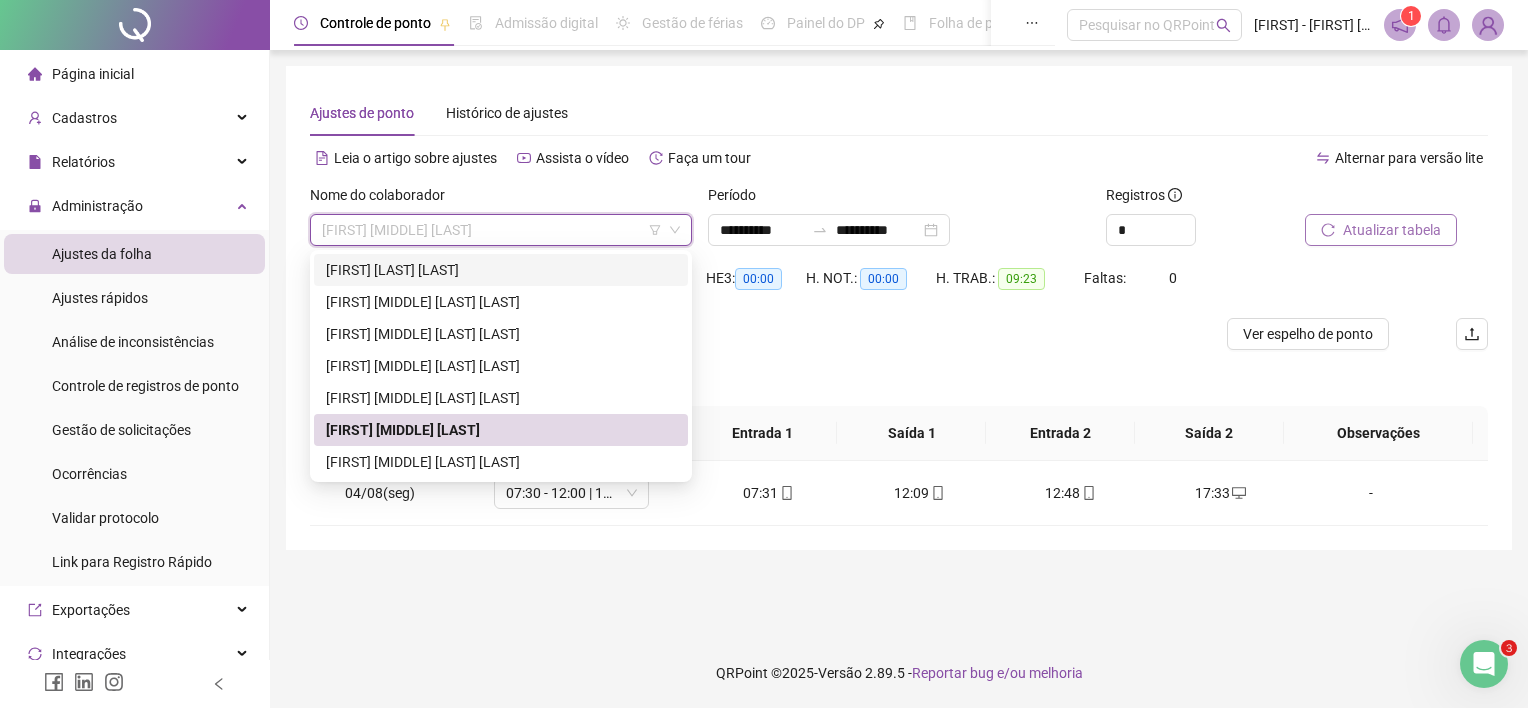 drag, startPoint x: 398, startPoint y: 267, endPoint x: 435, endPoint y: 267, distance: 37 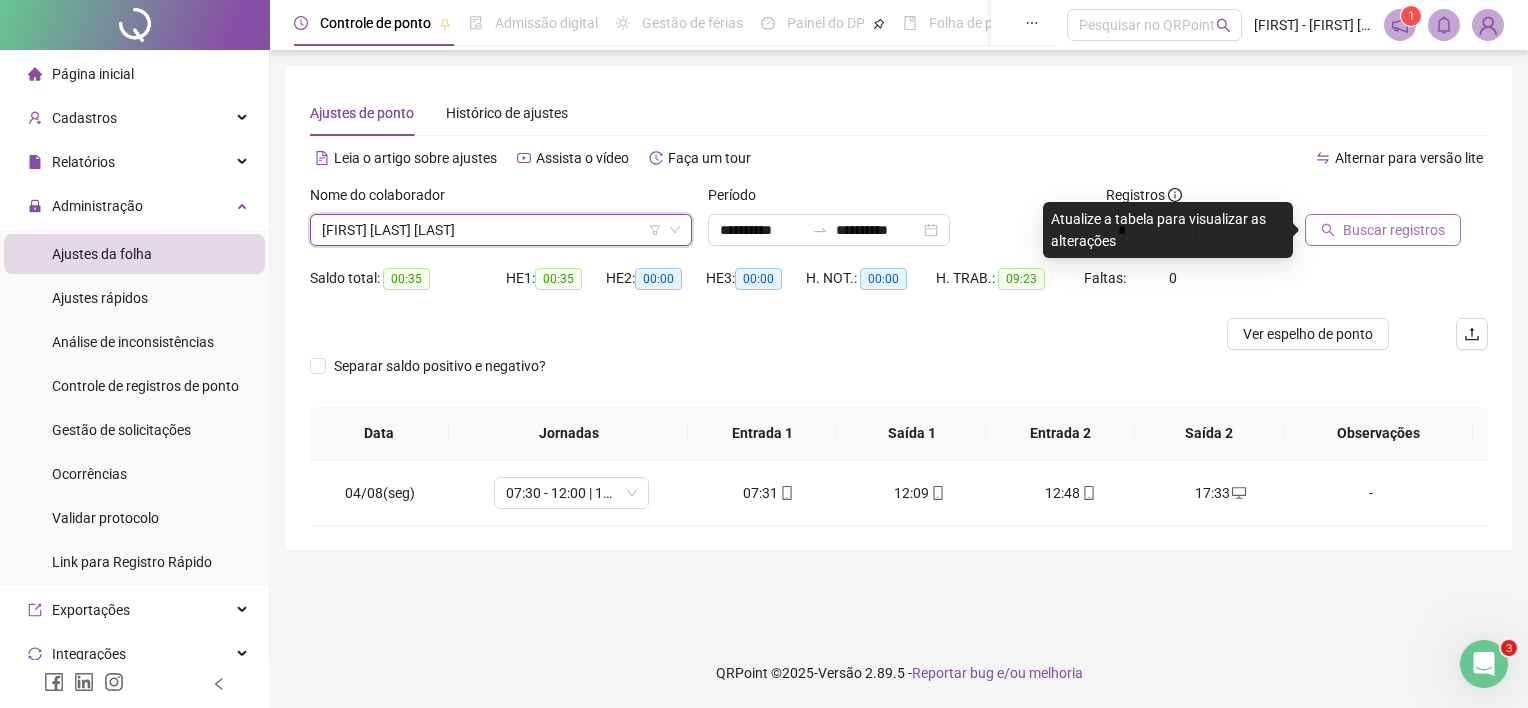 click on "Buscar registros" at bounding box center [1394, 230] 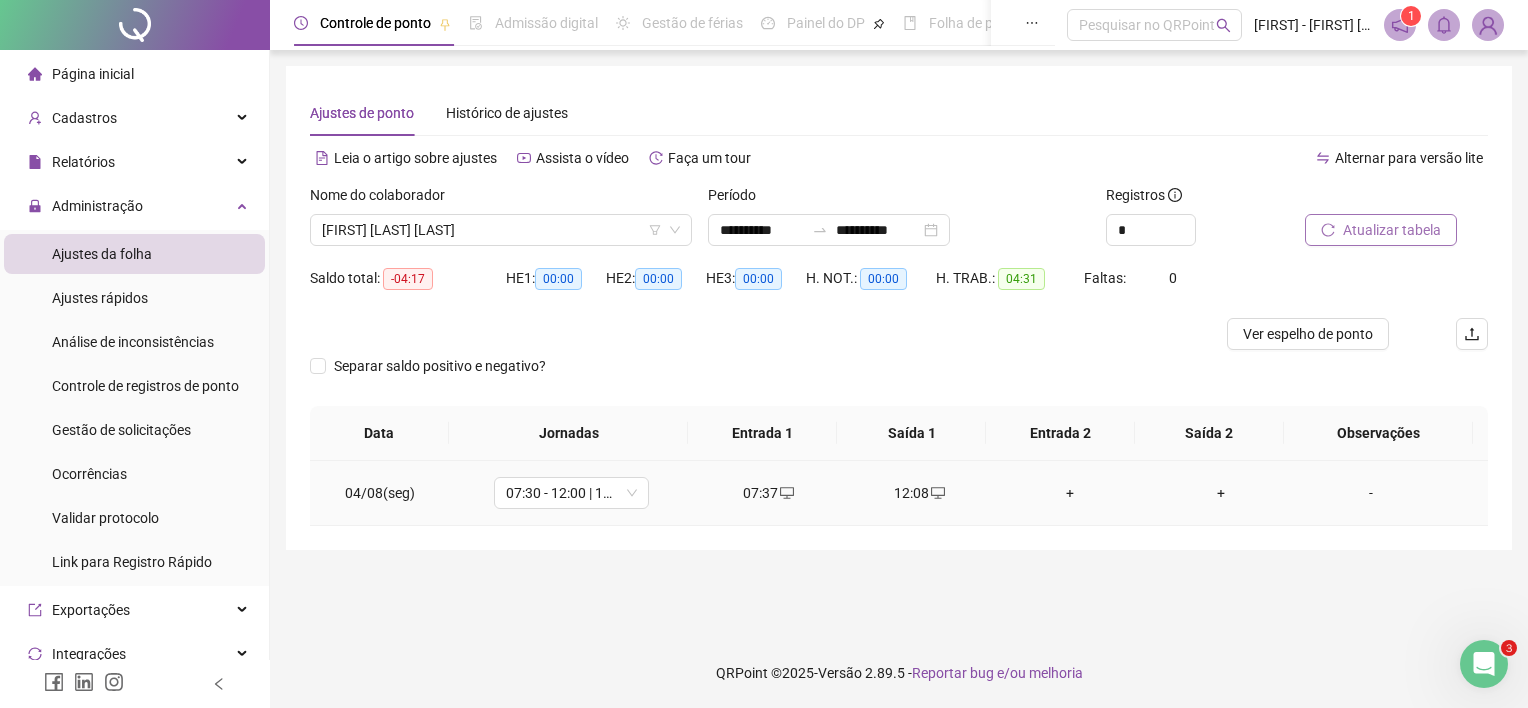 click on "+" at bounding box center [1070, 493] 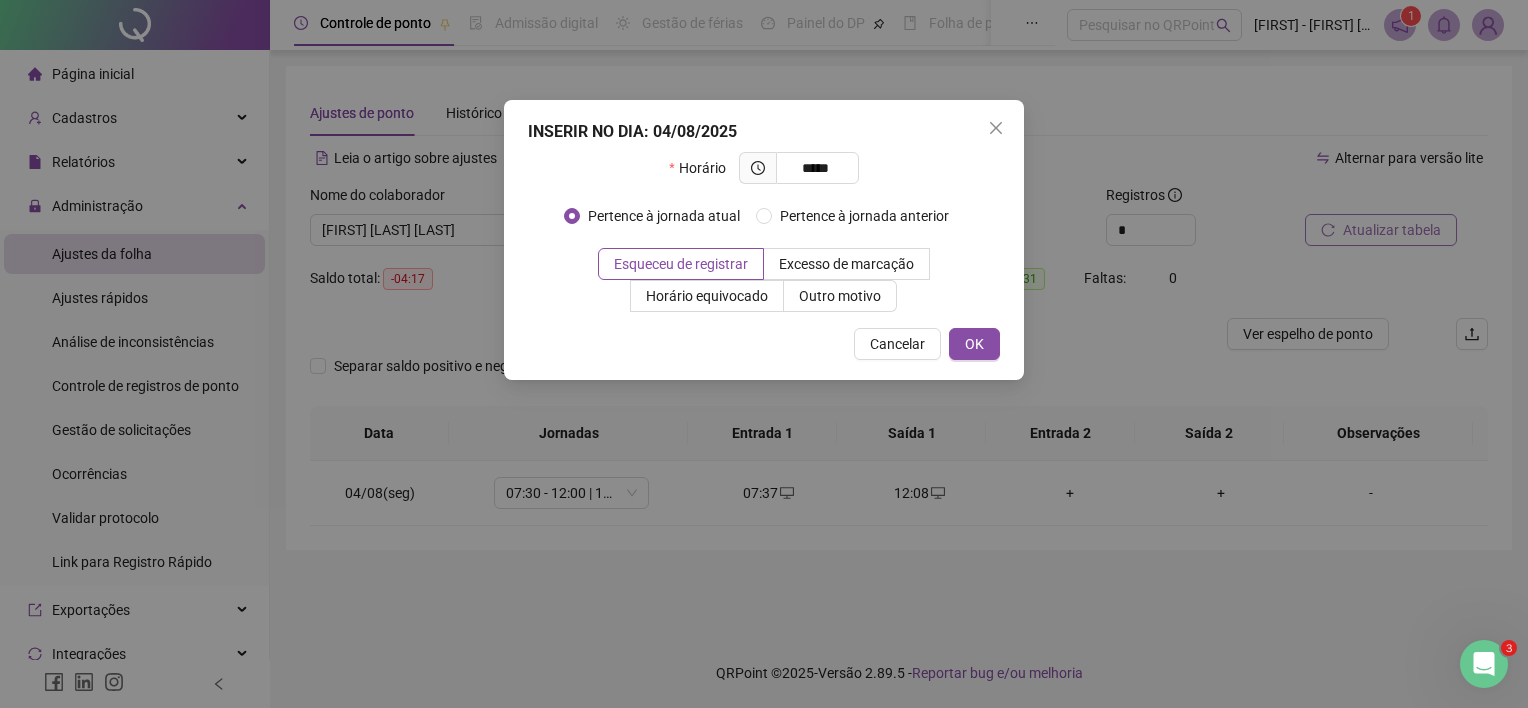 type on "*****" 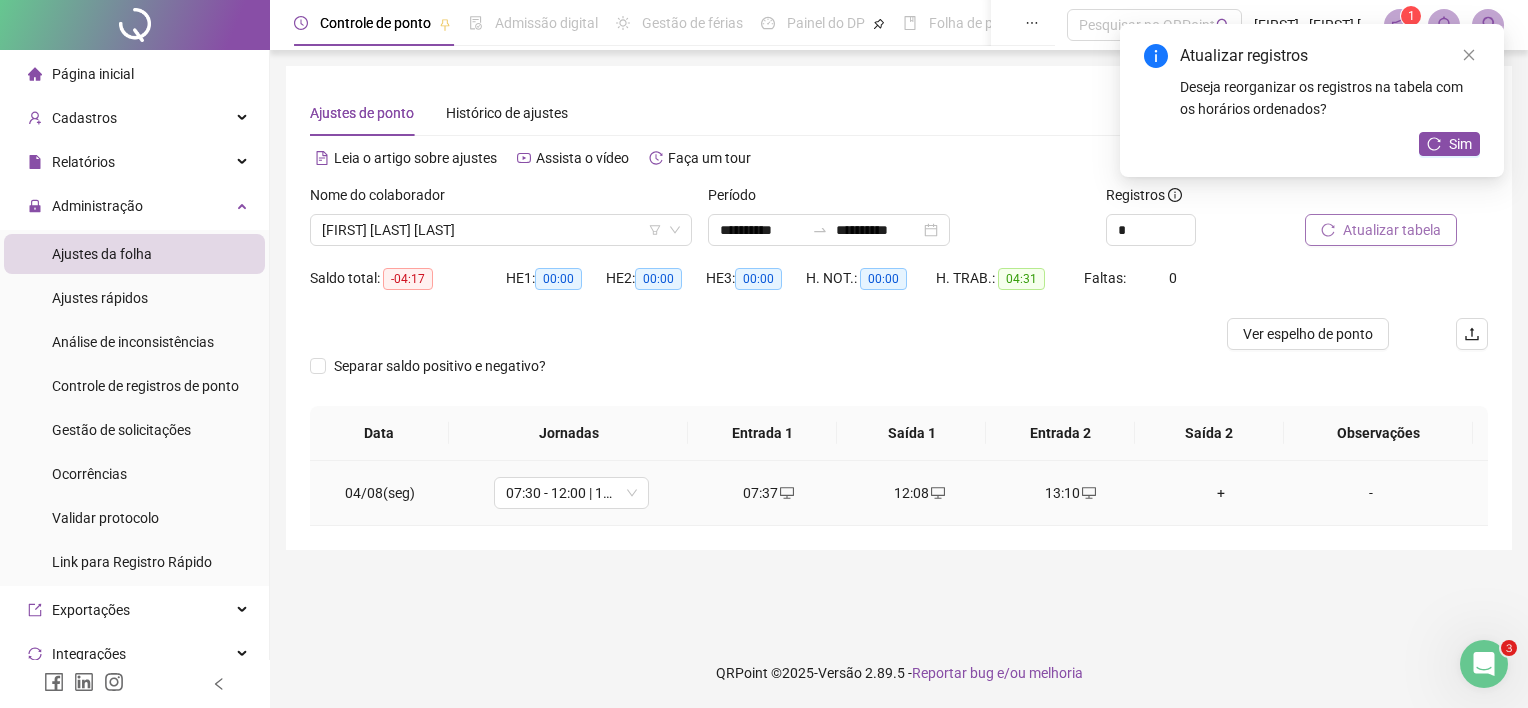 click on "+" at bounding box center (1221, 493) 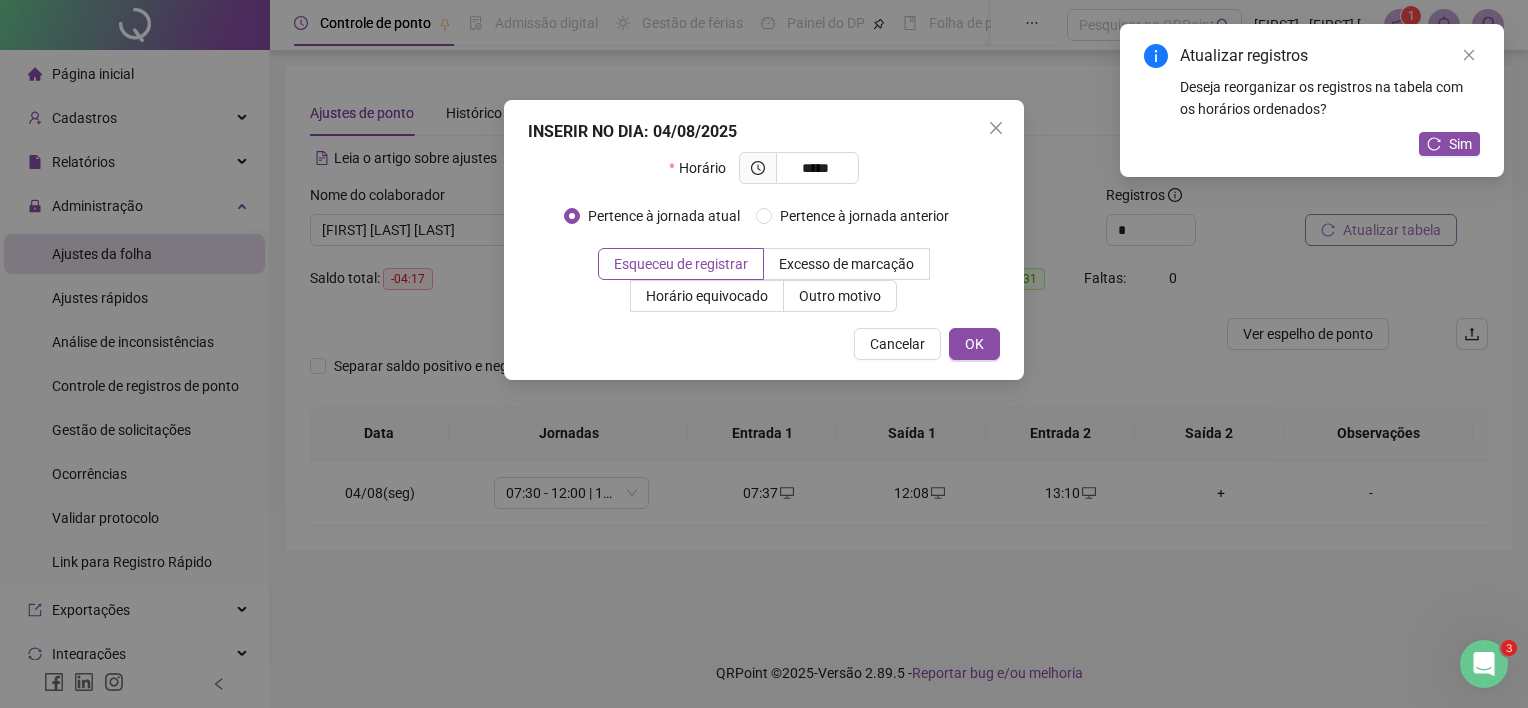 type on "*****" 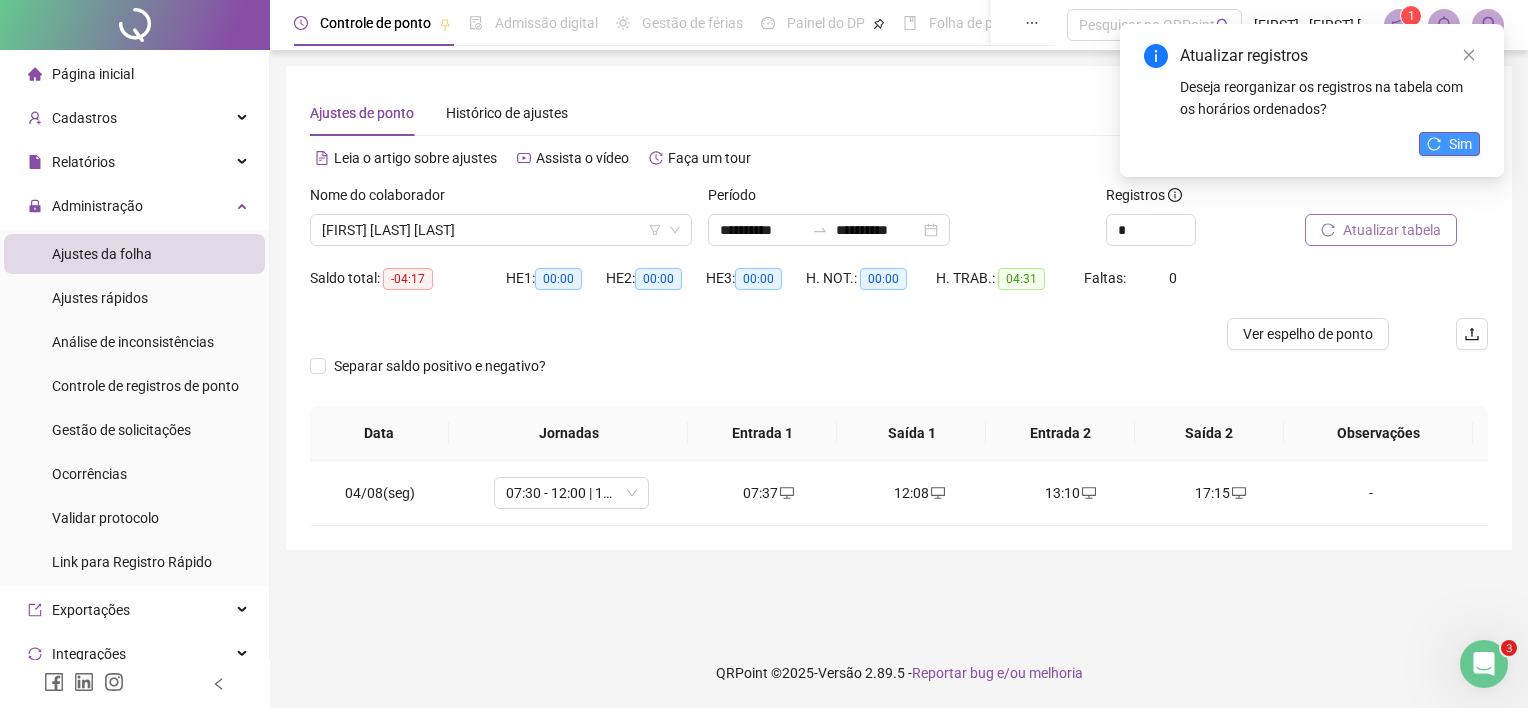 click on "Sim" at bounding box center (1460, 144) 